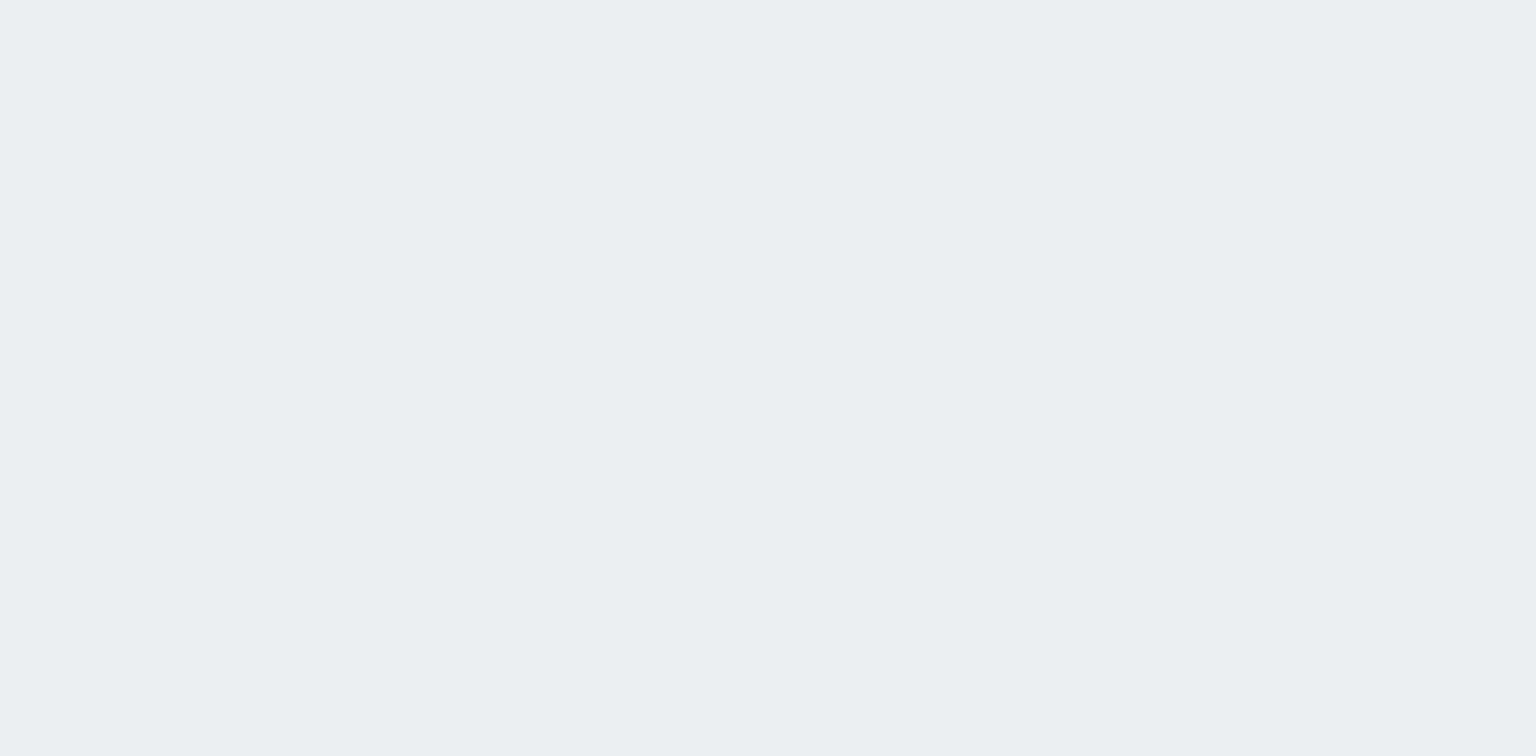 scroll, scrollTop: 0, scrollLeft: 0, axis: both 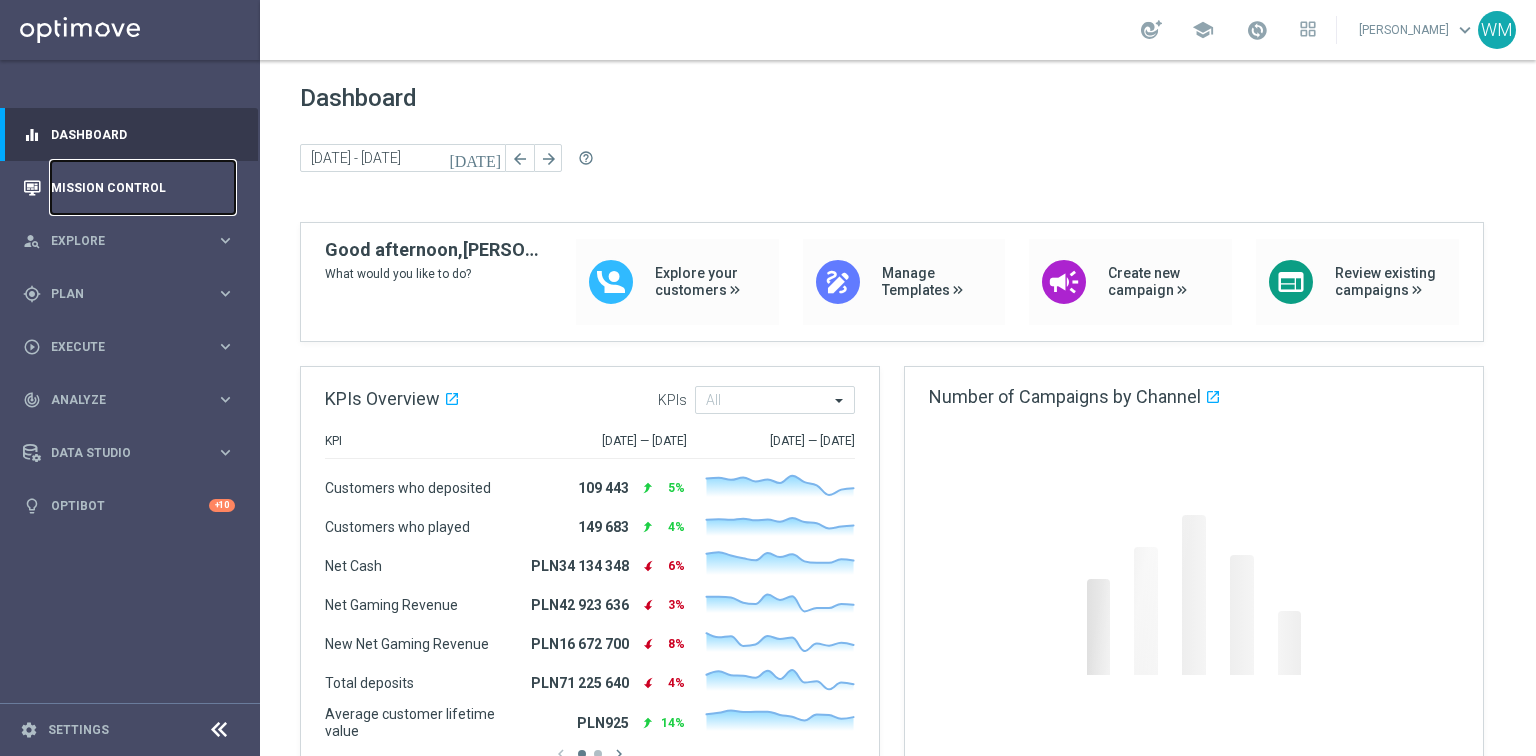 click on "Mission Control" at bounding box center [143, 187] 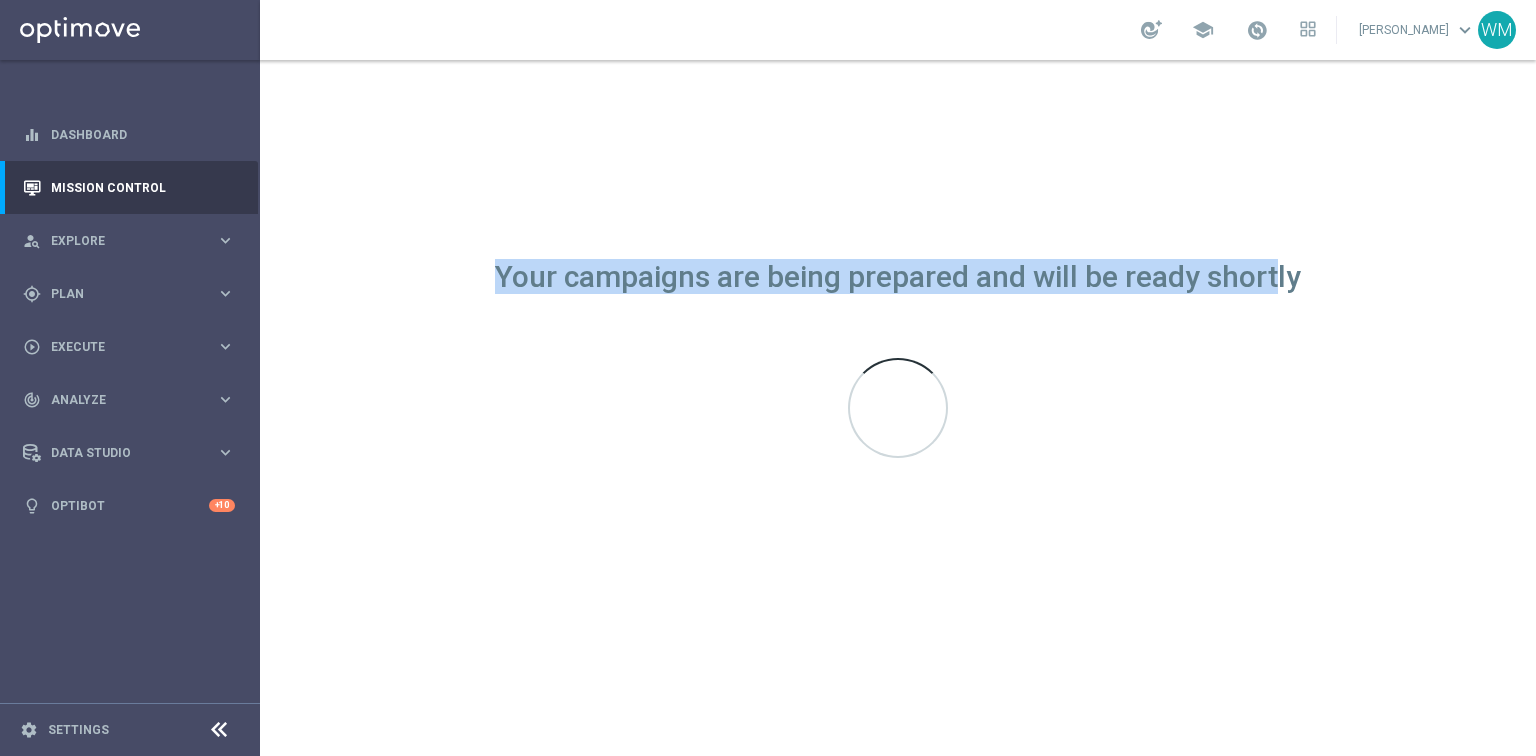 drag, startPoint x: 884, startPoint y: 283, endPoint x: 1278, endPoint y: 274, distance: 394.10278 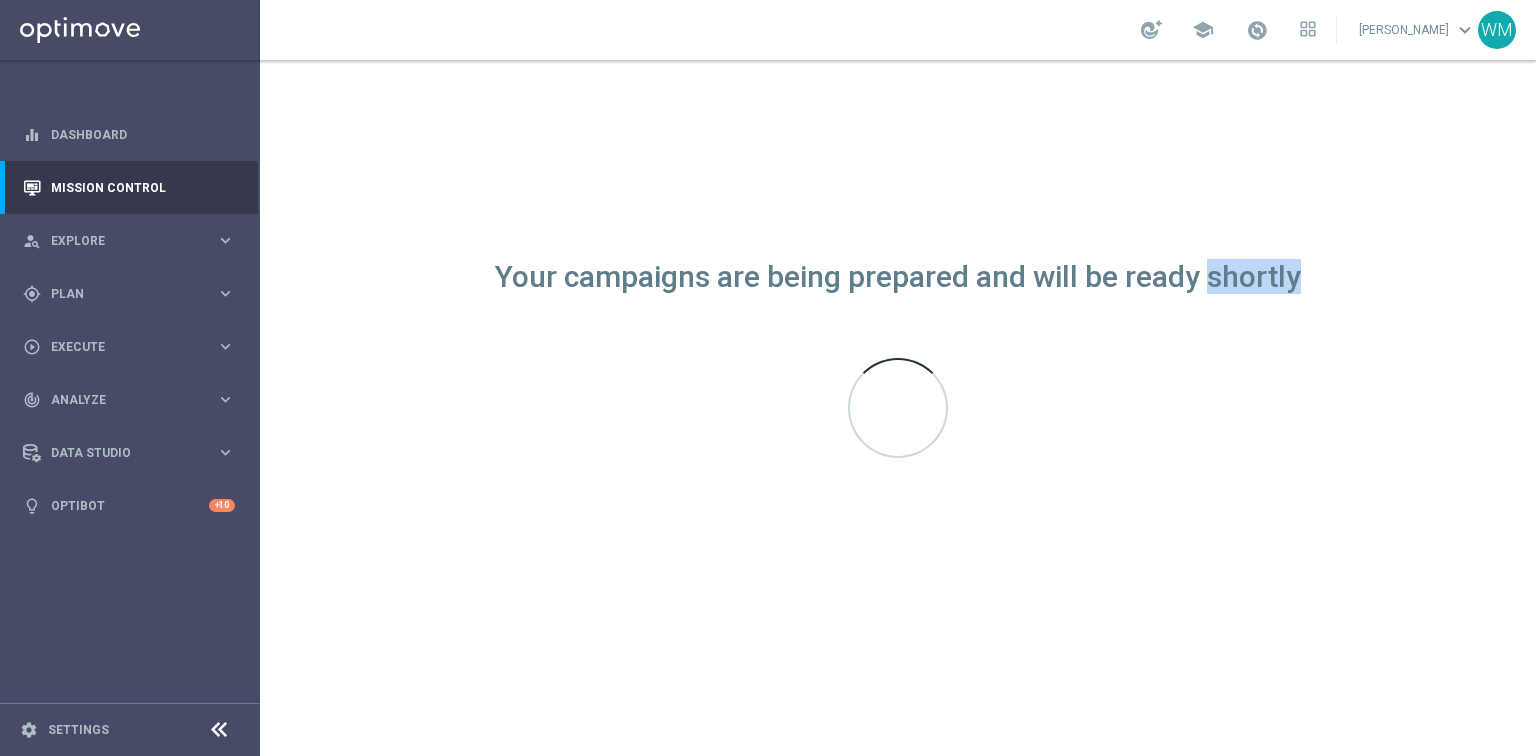 click on "Your campaigns are being prepared and will be ready shortly" at bounding box center (898, 277) 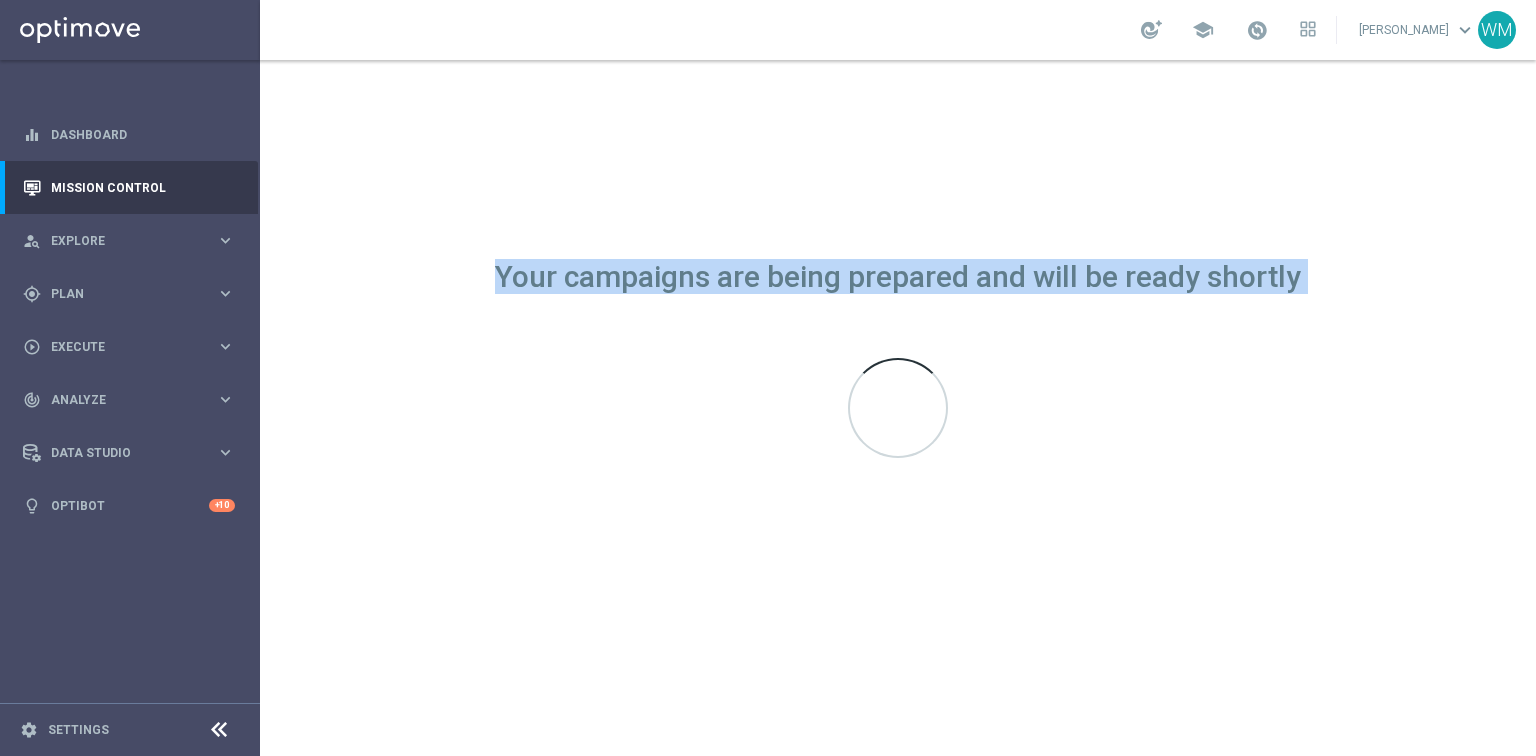 click on "Your campaigns are being prepared and will be ready shortly" at bounding box center (898, 277) 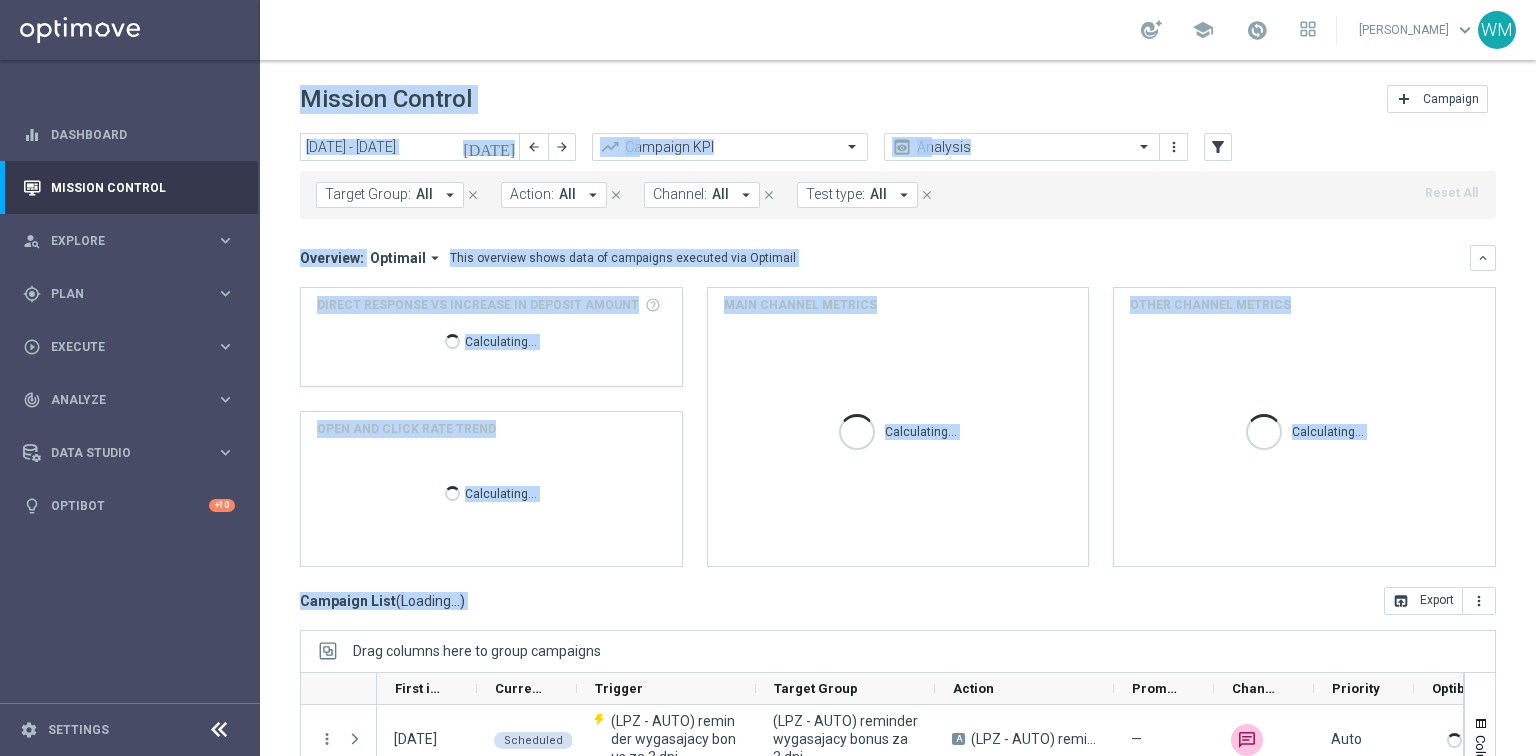 click on "Action:" at bounding box center [532, 194] 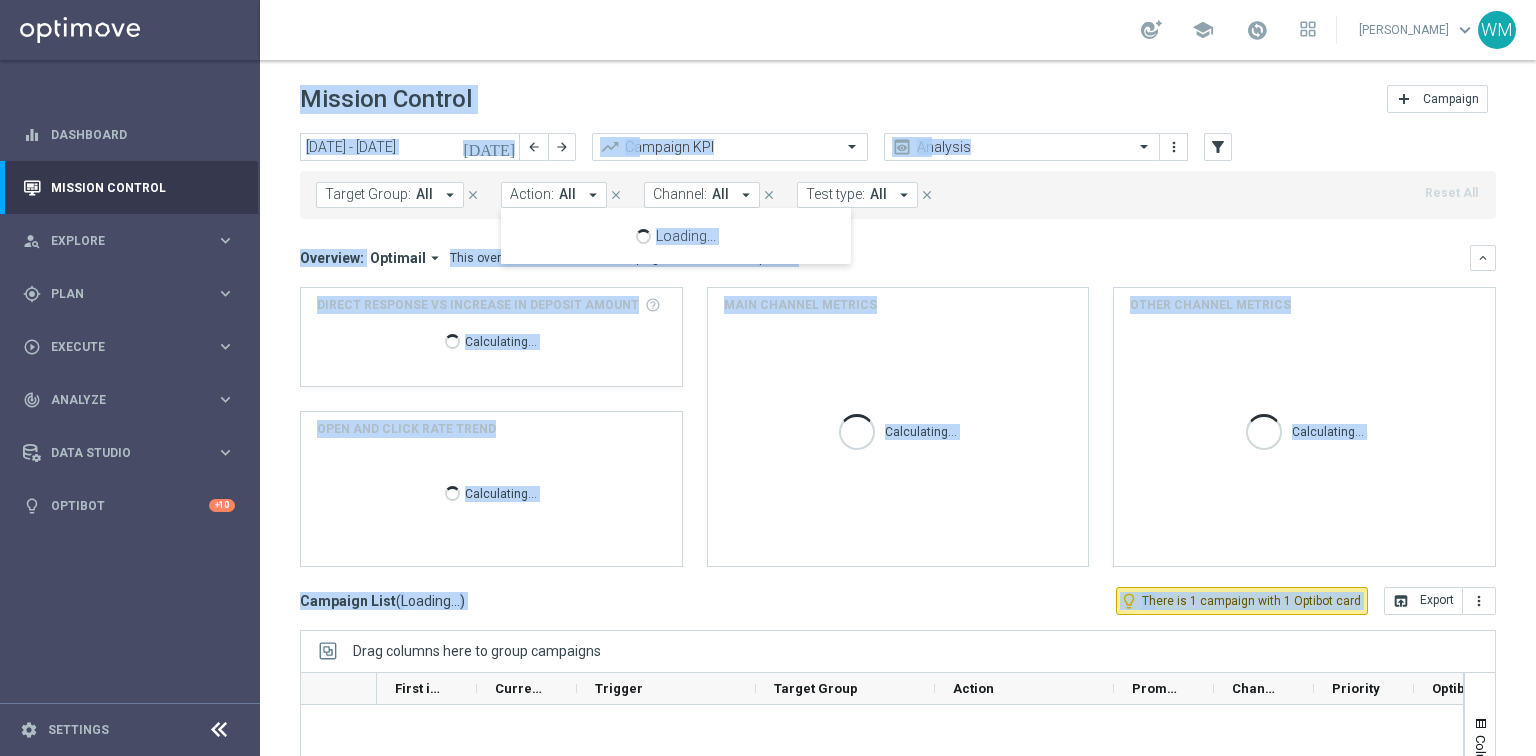 click on "Mission Control
add
Campaign" 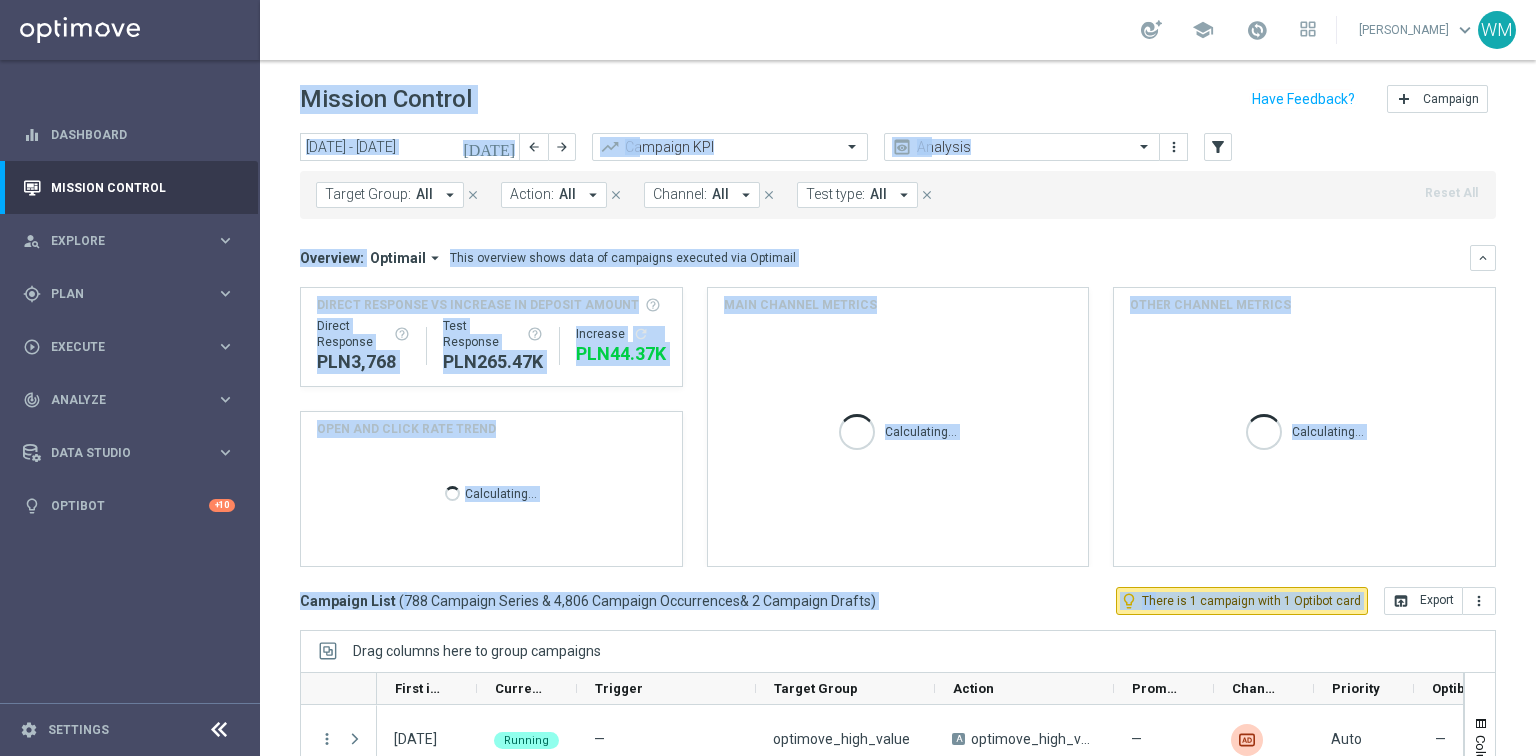click on "Action:" at bounding box center (532, 194) 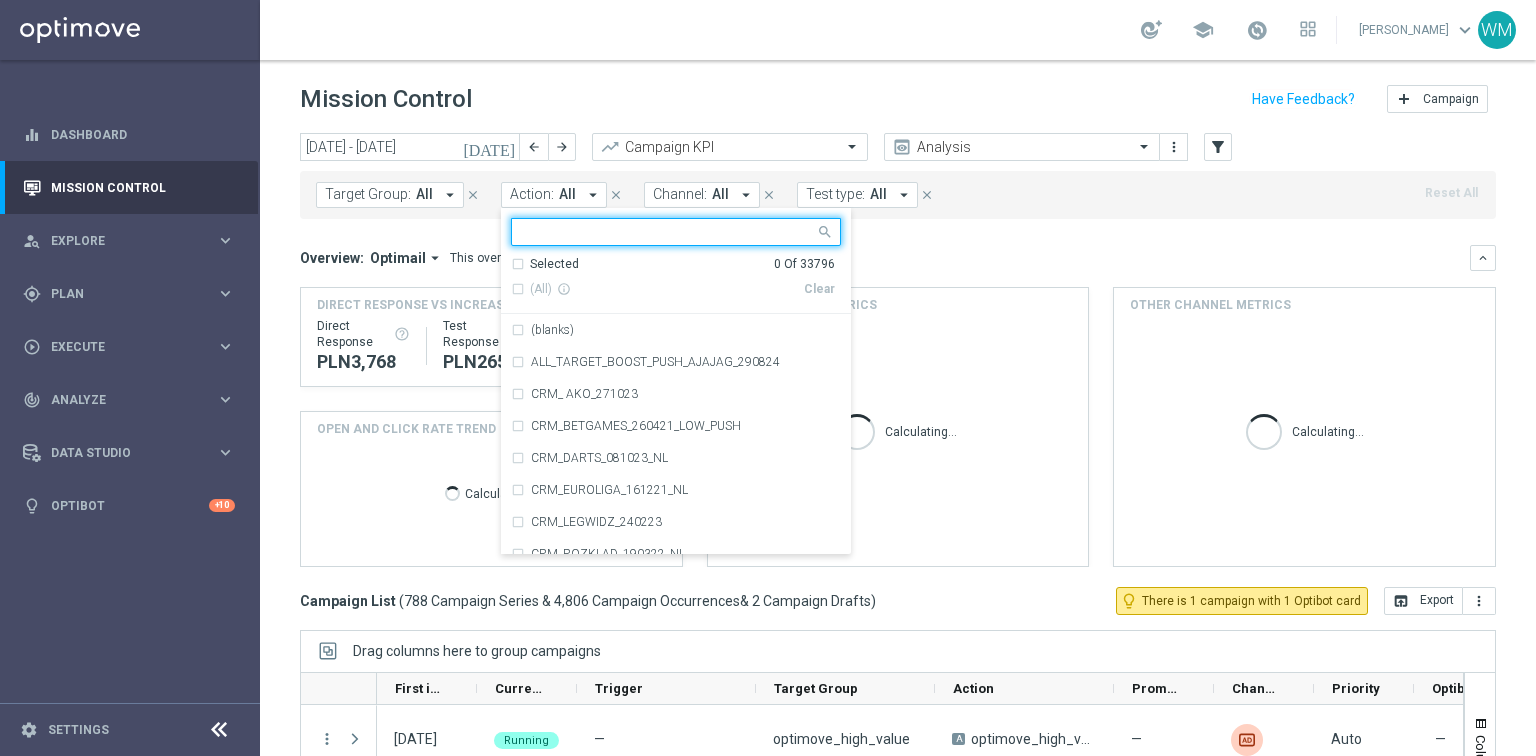 click at bounding box center [668, 232] 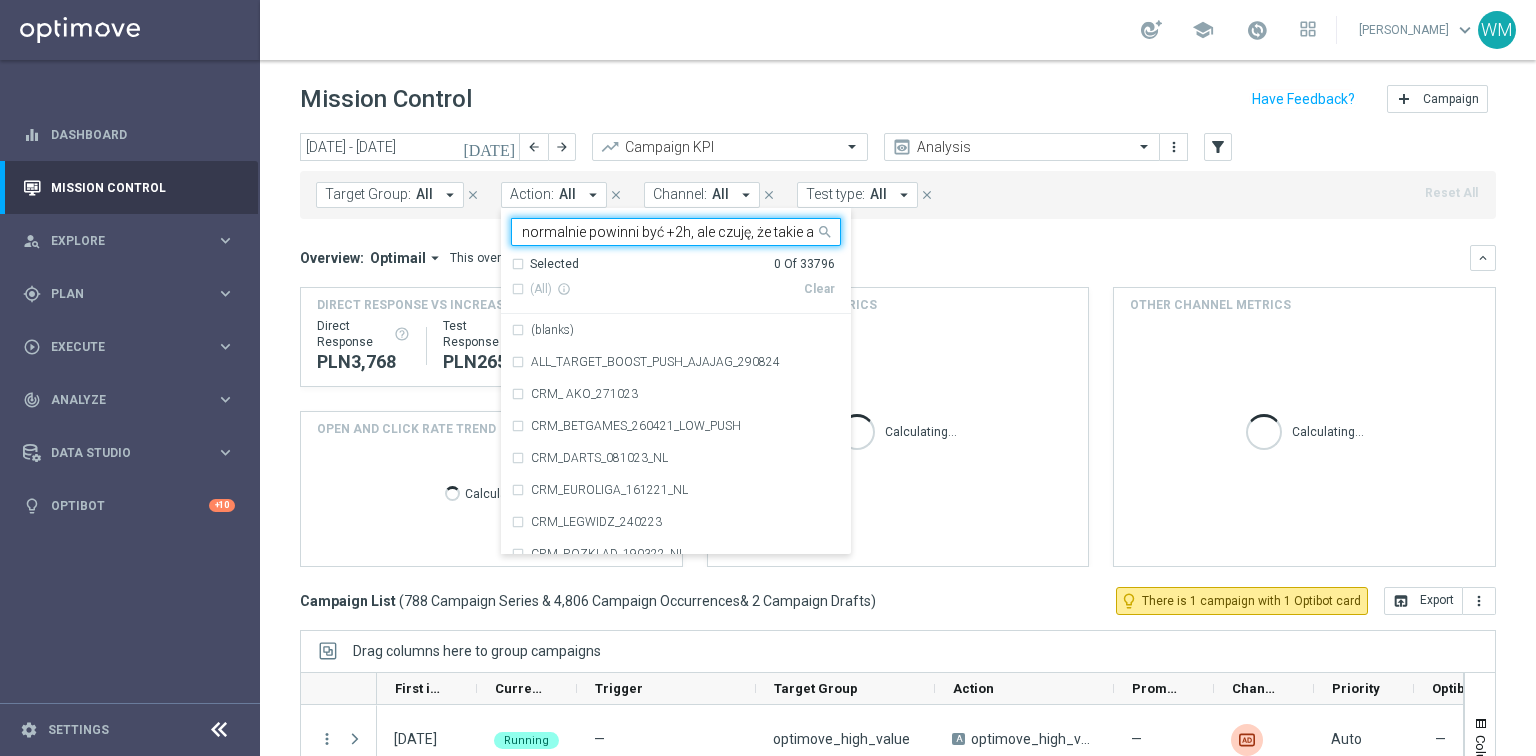 scroll, scrollTop: 0, scrollLeft: 310, axis: horizontal 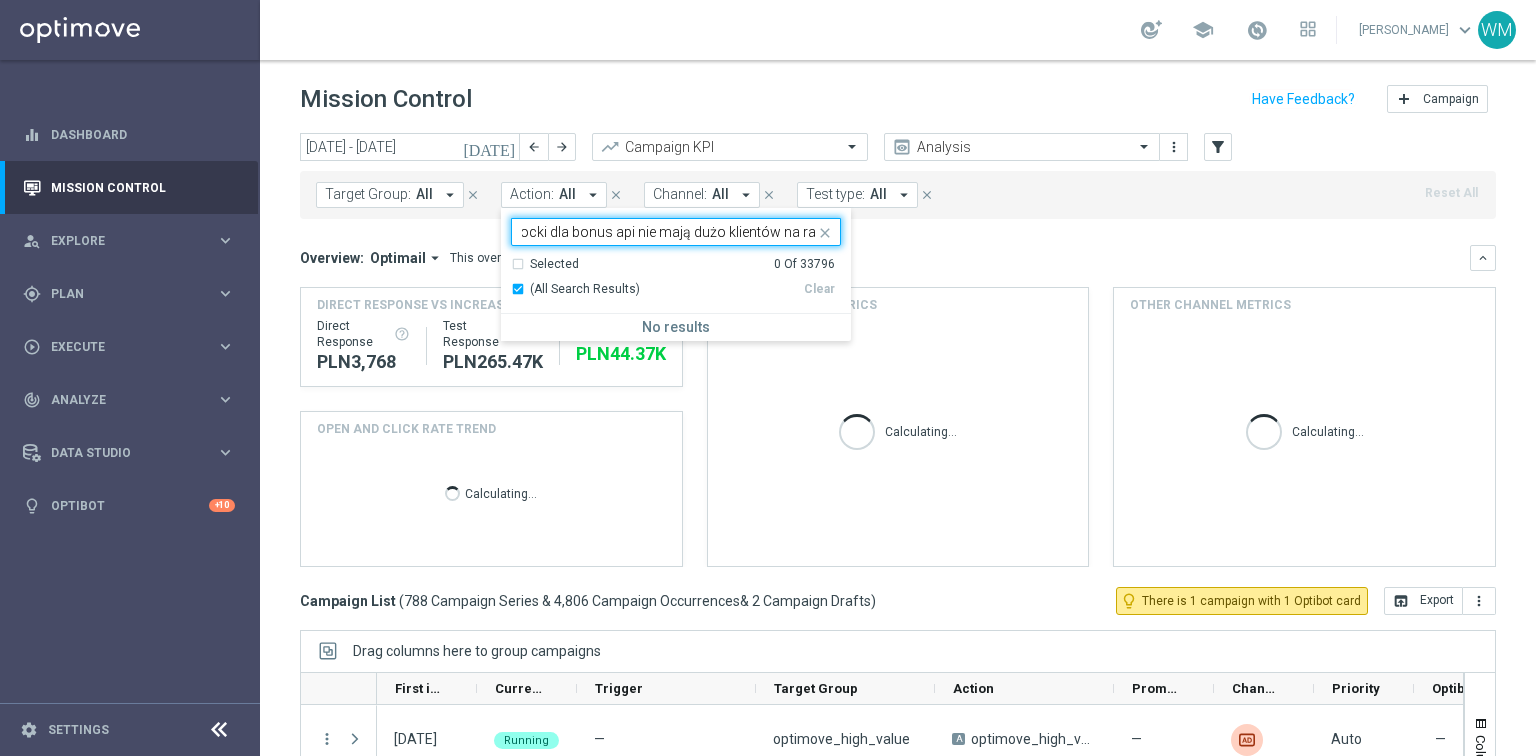 type 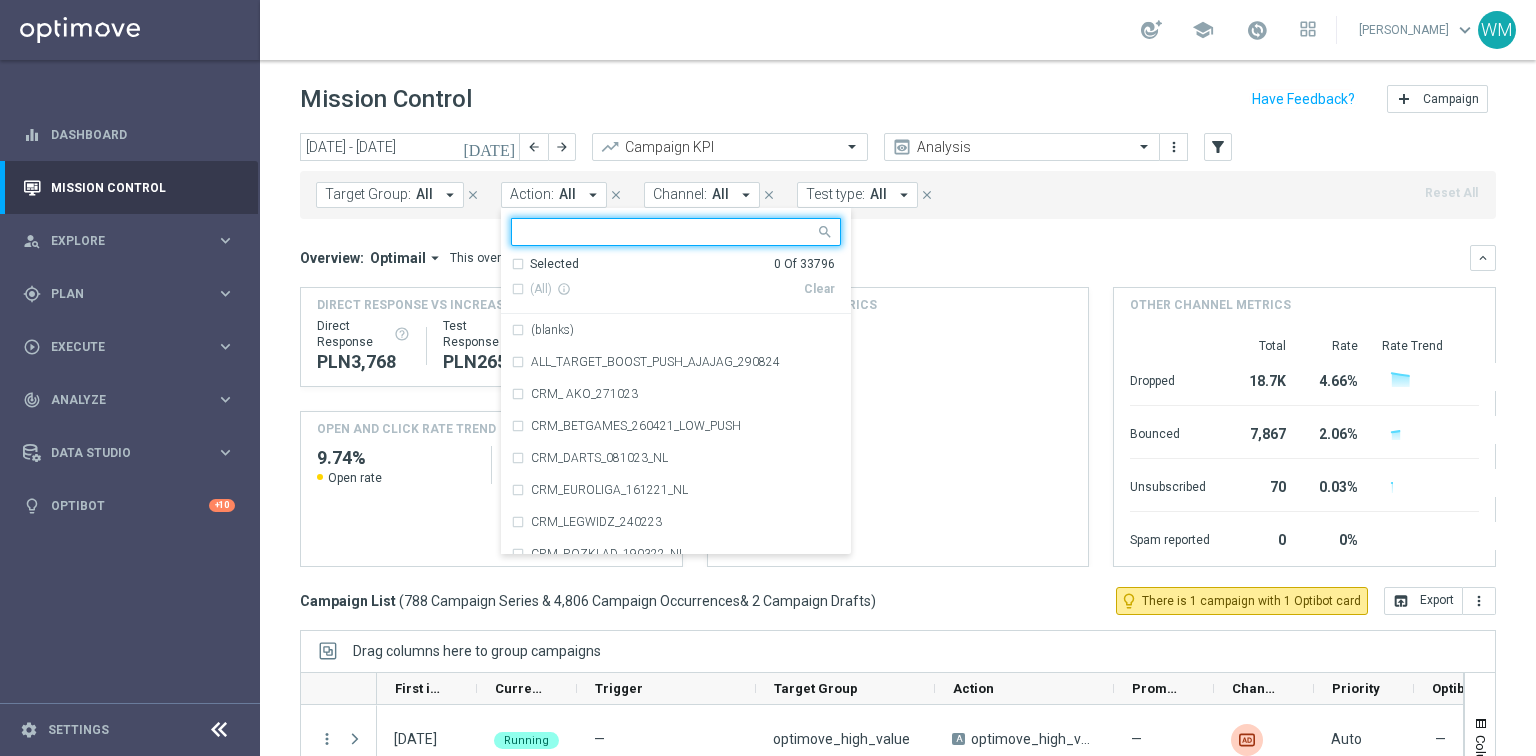 scroll, scrollTop: 0, scrollLeft: 0, axis: both 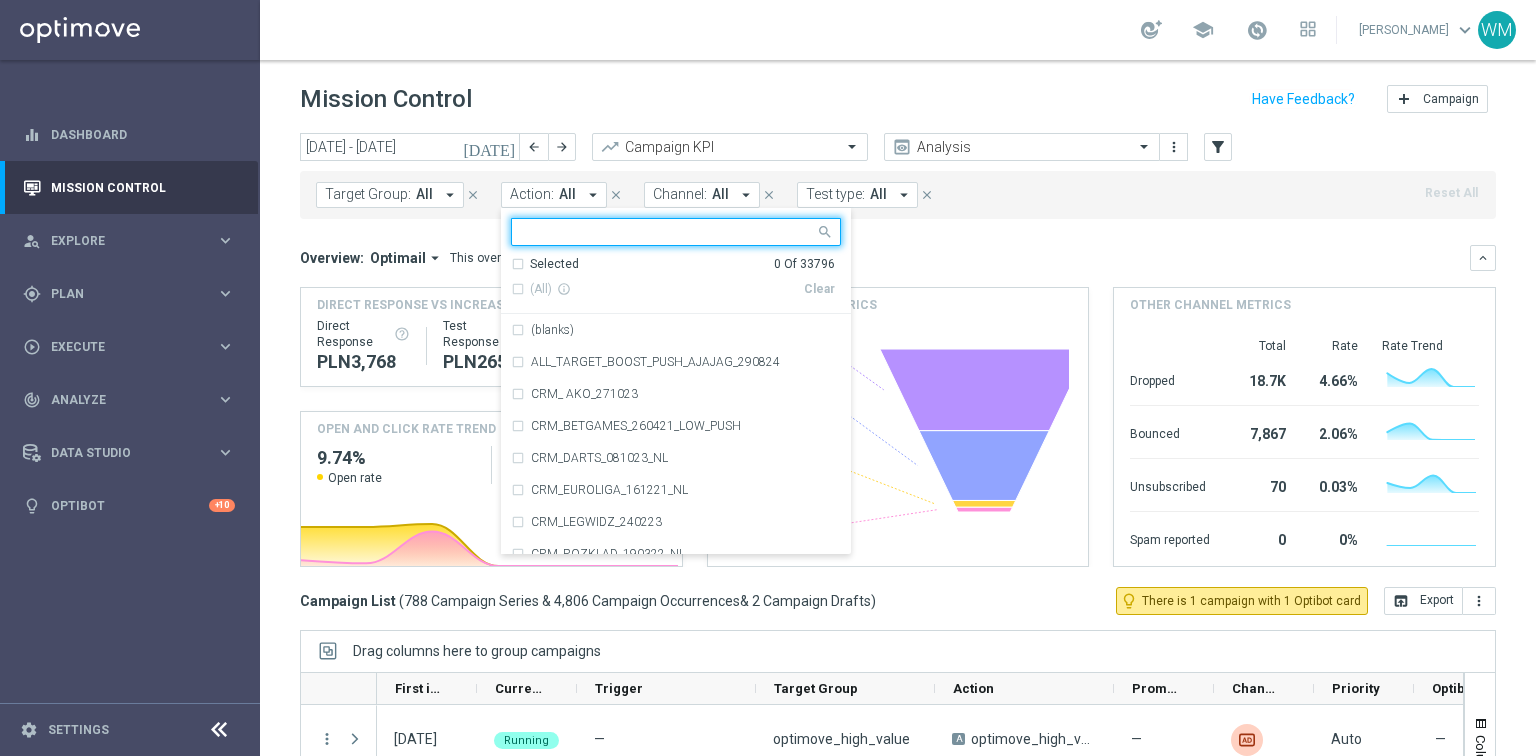 click on "Target Group:
All
arrow_drop_down
close
Action:
All
arrow_drop_down
Selected   0 Of 33796  (All)  info_outline  Clear  (blanks) 	 ALL_TARGET_BOOST_PUSH_AJAJAG_290824 	 CRM_ AKO_271023 	 CRM_BETGAMES_260421_LOW_PUSH 	 CRM_DARTS_081023_NL 	 CRM_EUROLIGA_161221_NL 	 CRM_LEGWIDZ_240223 	 CRM_ROZKLAD_190322_NL 	 CRM_VS_190421_PUSH 	 CRM_VS_201021_HIGH_PUSH 	 CRM_WIZJONER_280623 	 GLOB_POLISL_X5_080621_NIEZAPISANI_PUSH
close
close
Channel:
All
arrow_drop_down
close
All" 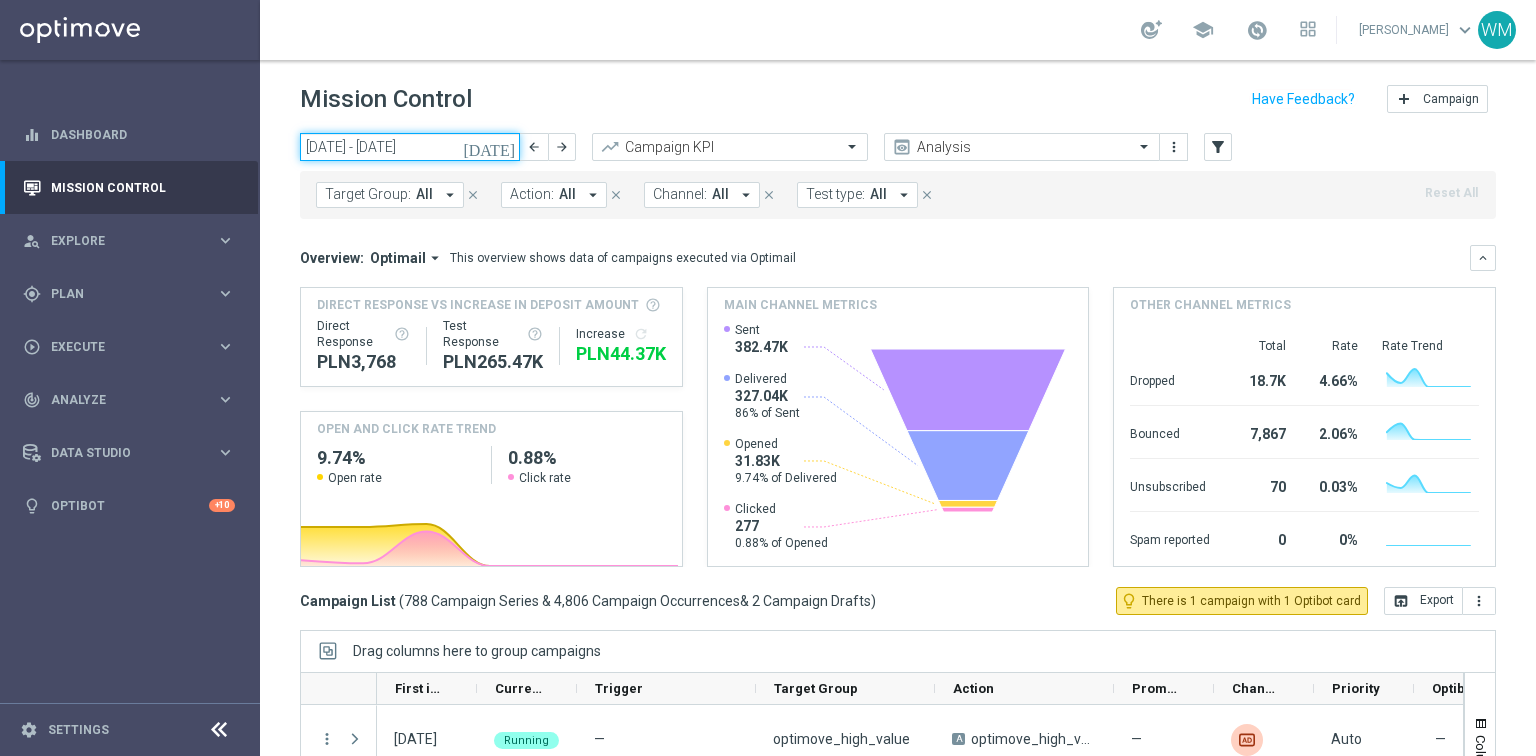 click on "[DATE] - [DATE]" 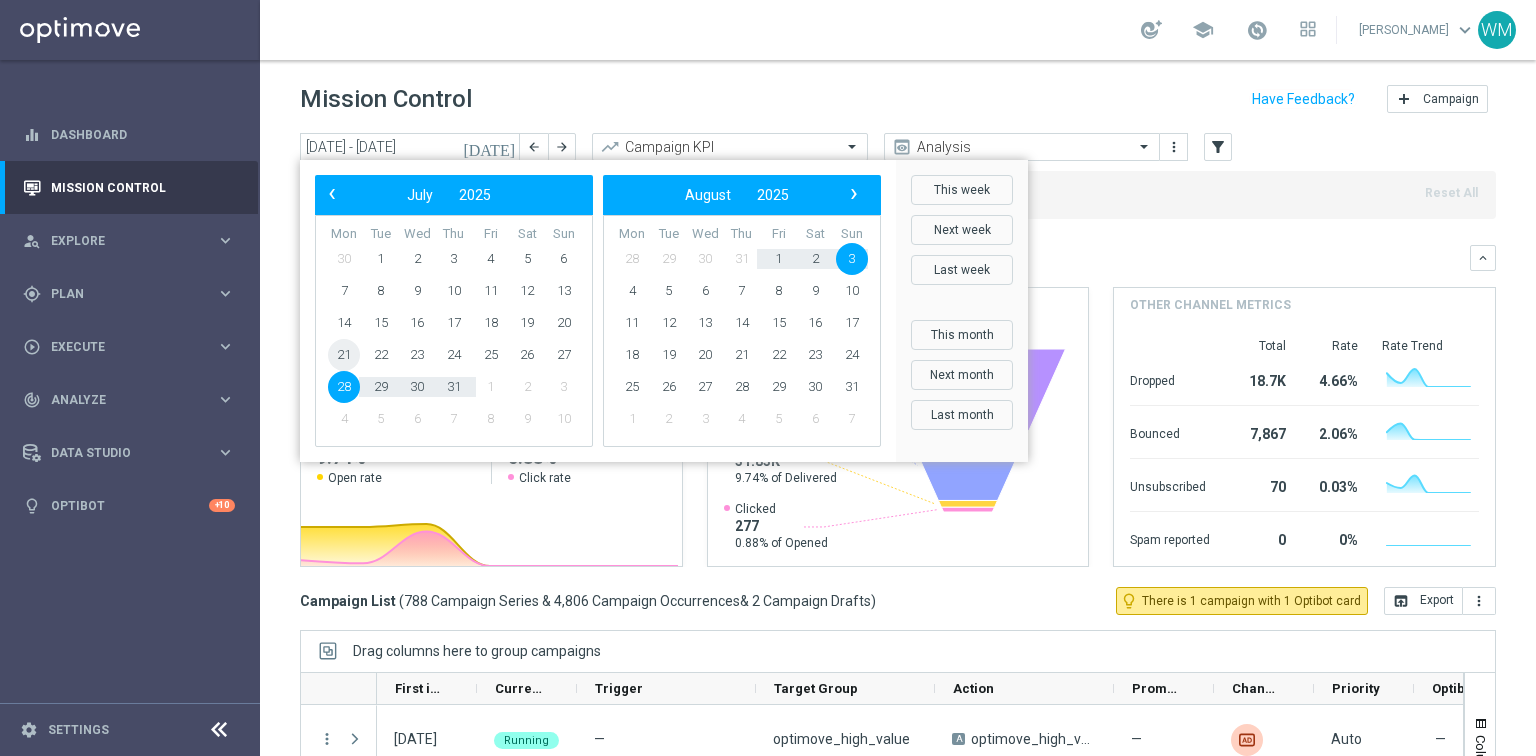 click on "21" 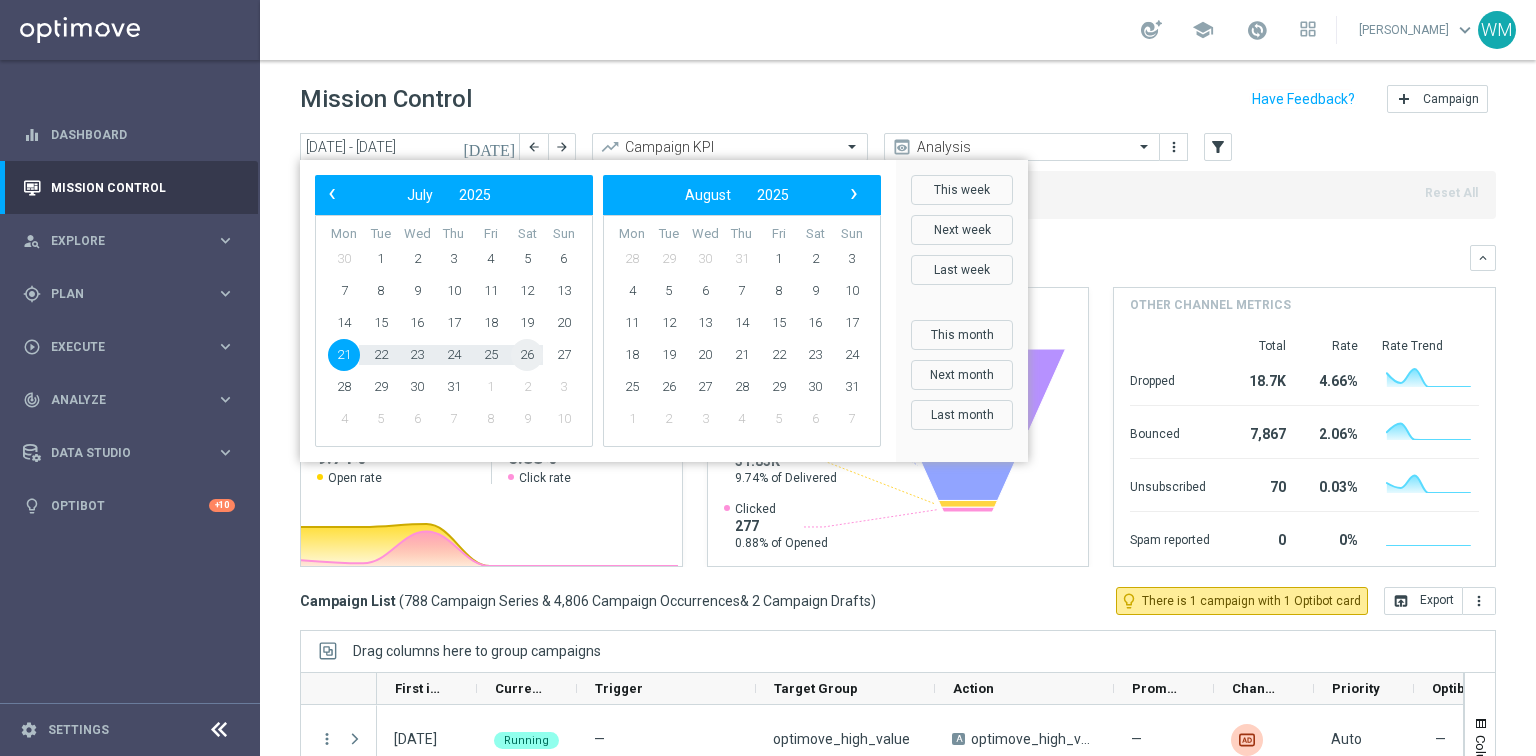 click on "26" 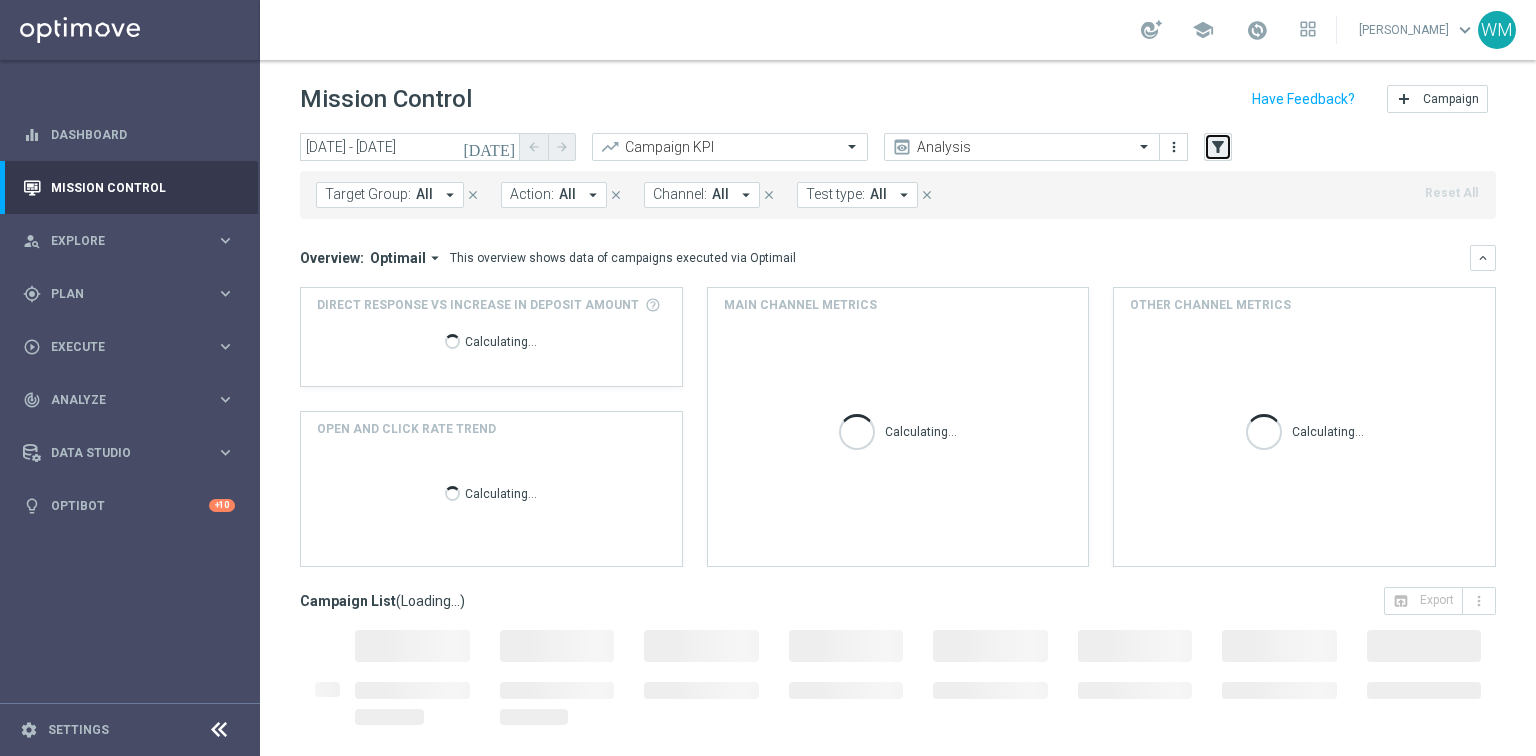 click on "filter_alt" at bounding box center [1218, 147] 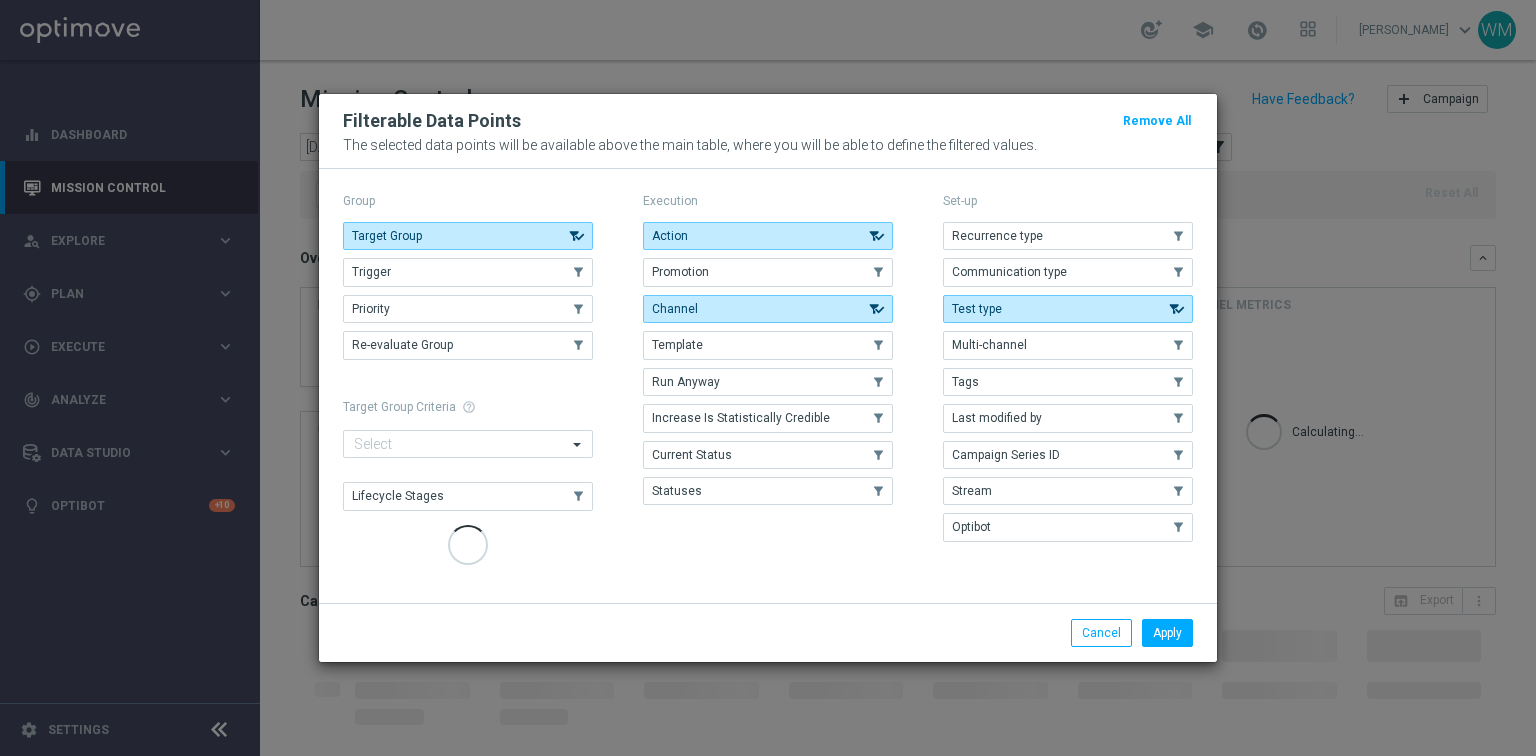 click on "Promotion" at bounding box center (768, 272) 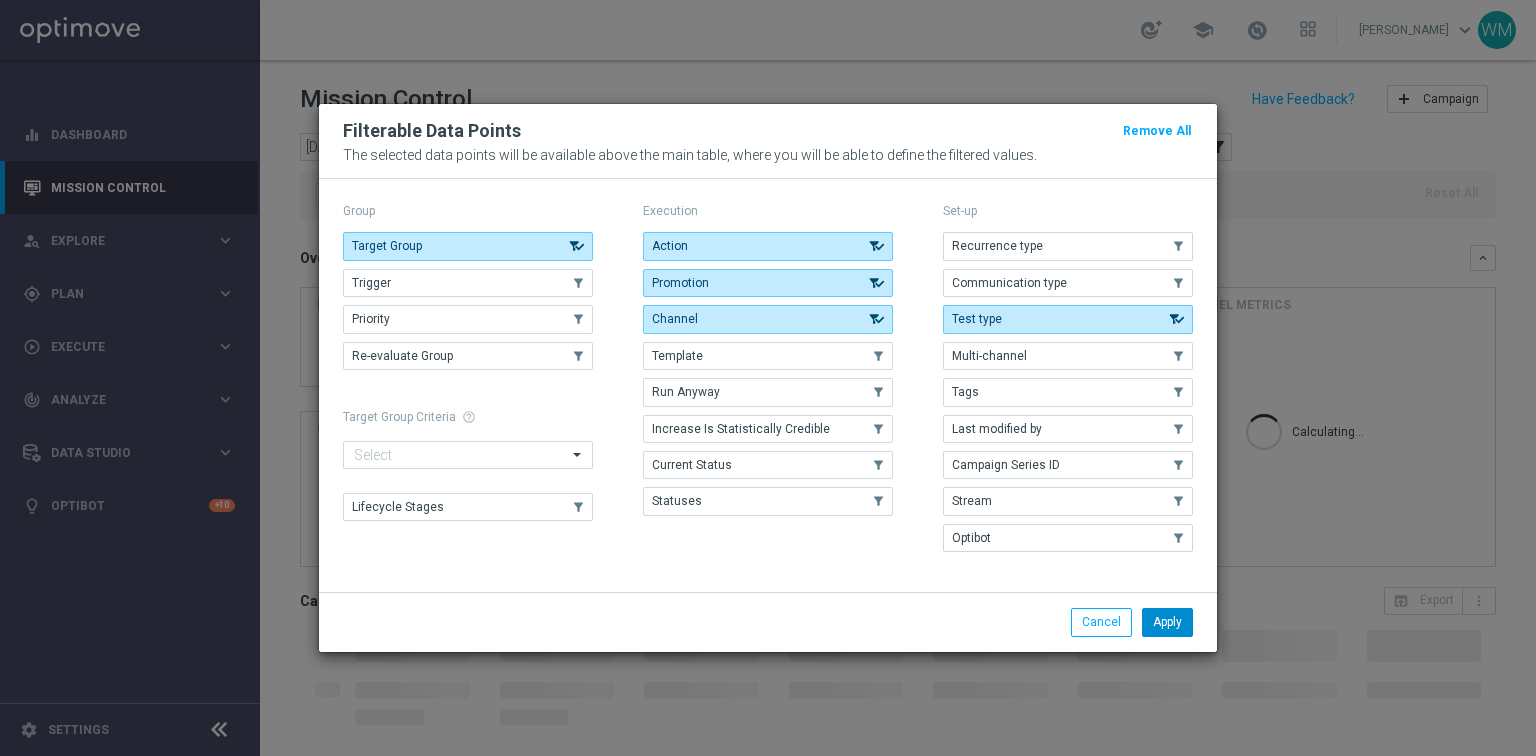 click on "Apply" at bounding box center (1167, 622) 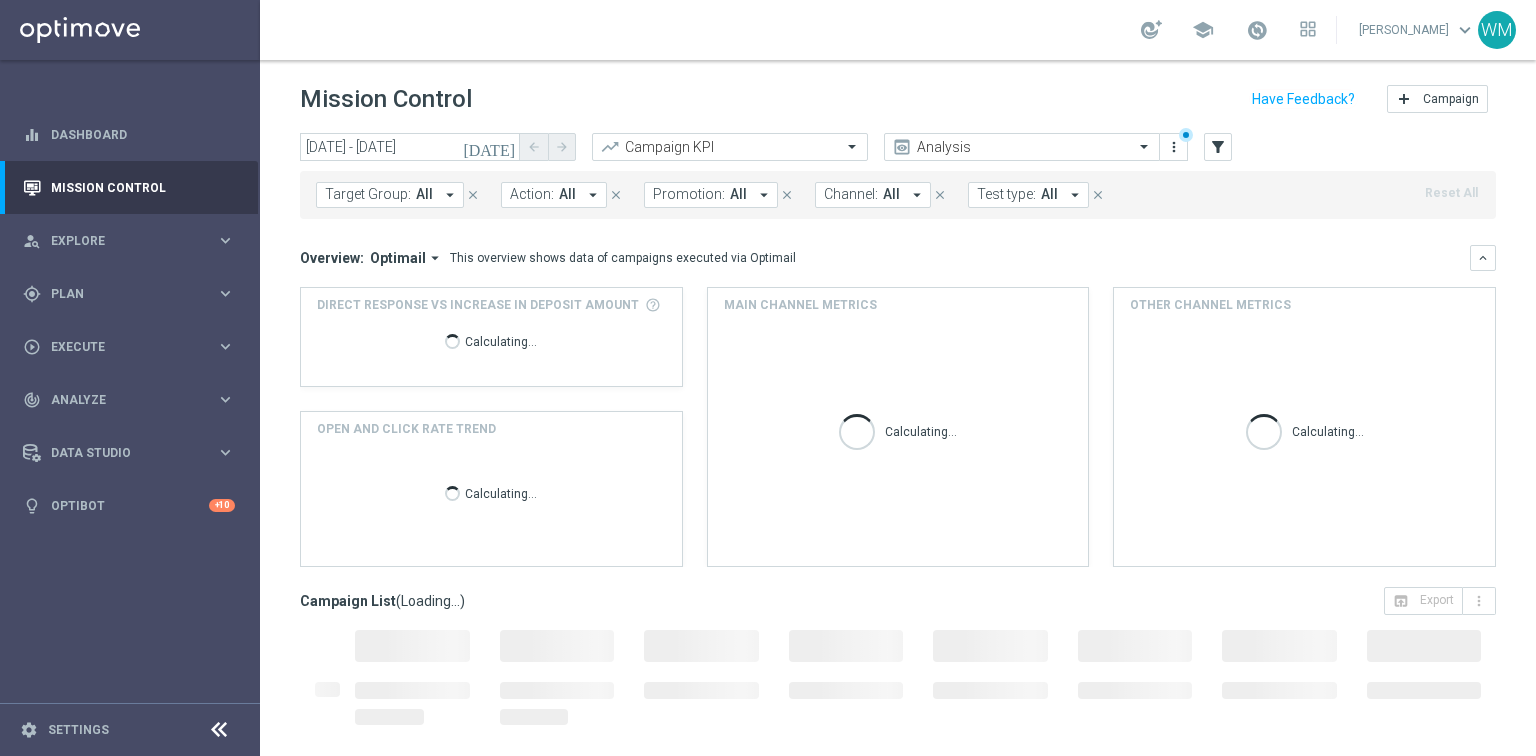 click on "Promotion:" at bounding box center [689, 194] 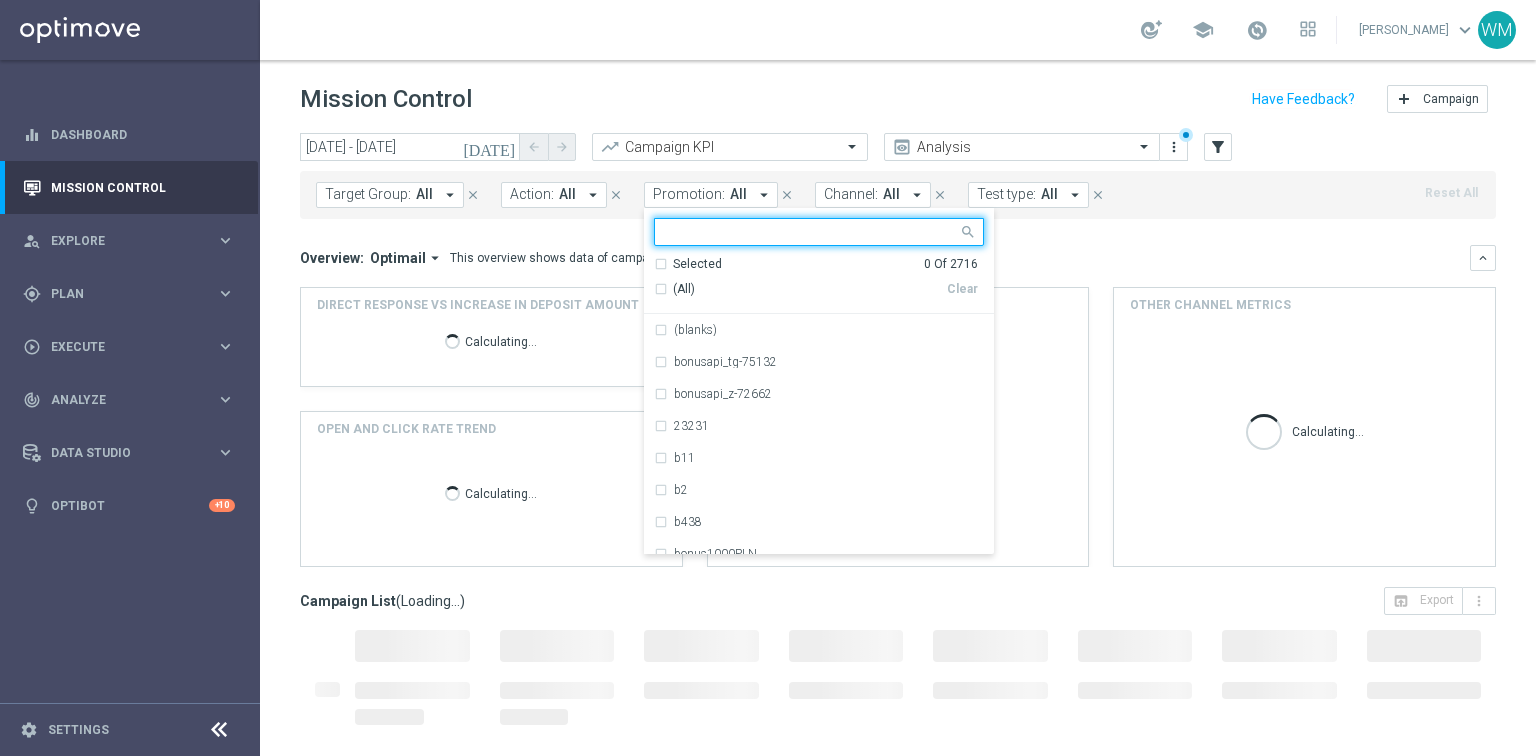 click at bounding box center [811, 232] 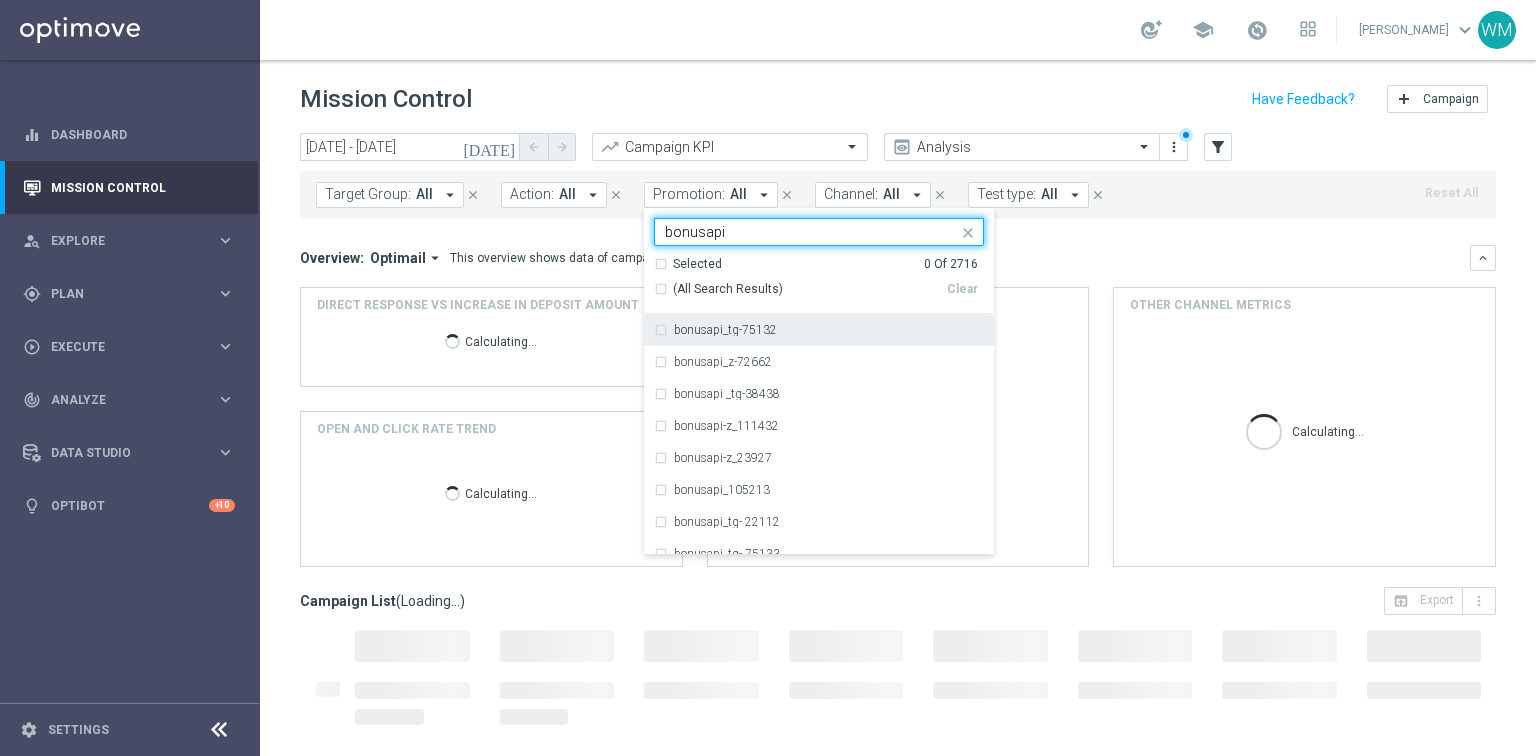 click on "(All Search Results)" at bounding box center (728, 289) 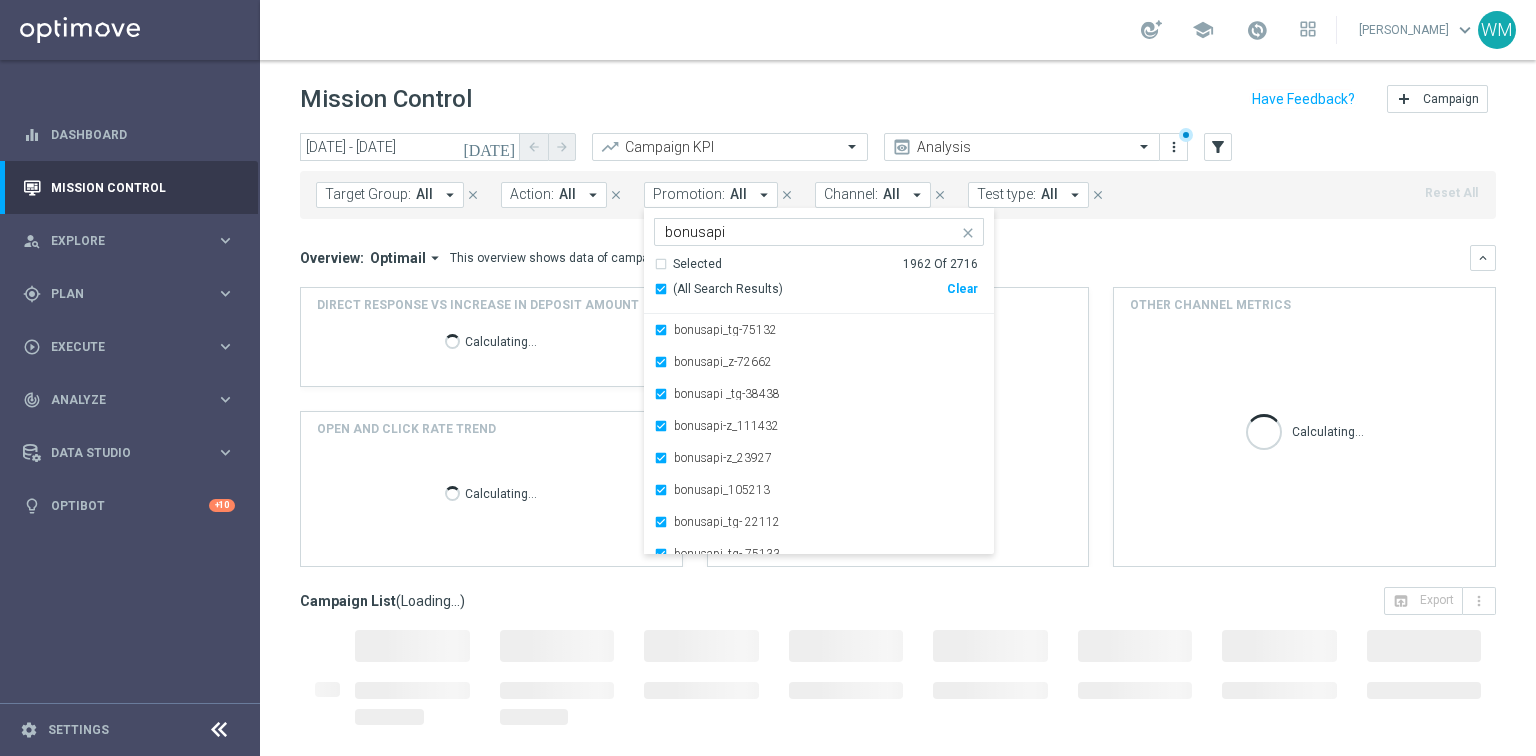 click on "Overview:
Optimail
arrow_drop_down
This overview shows data of campaigns executed via Optimail
keyboard_arrow_down" 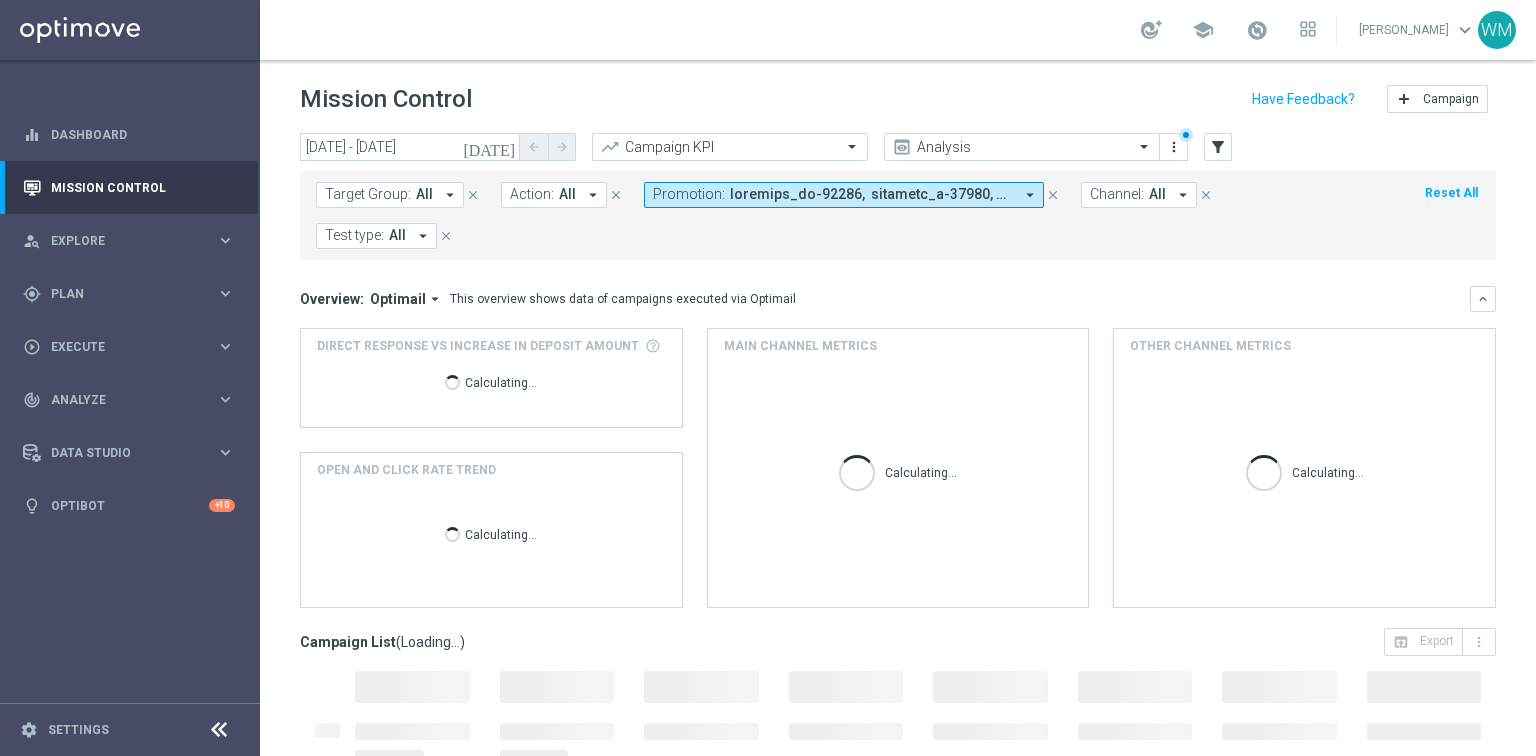 click at bounding box center [871, 194] 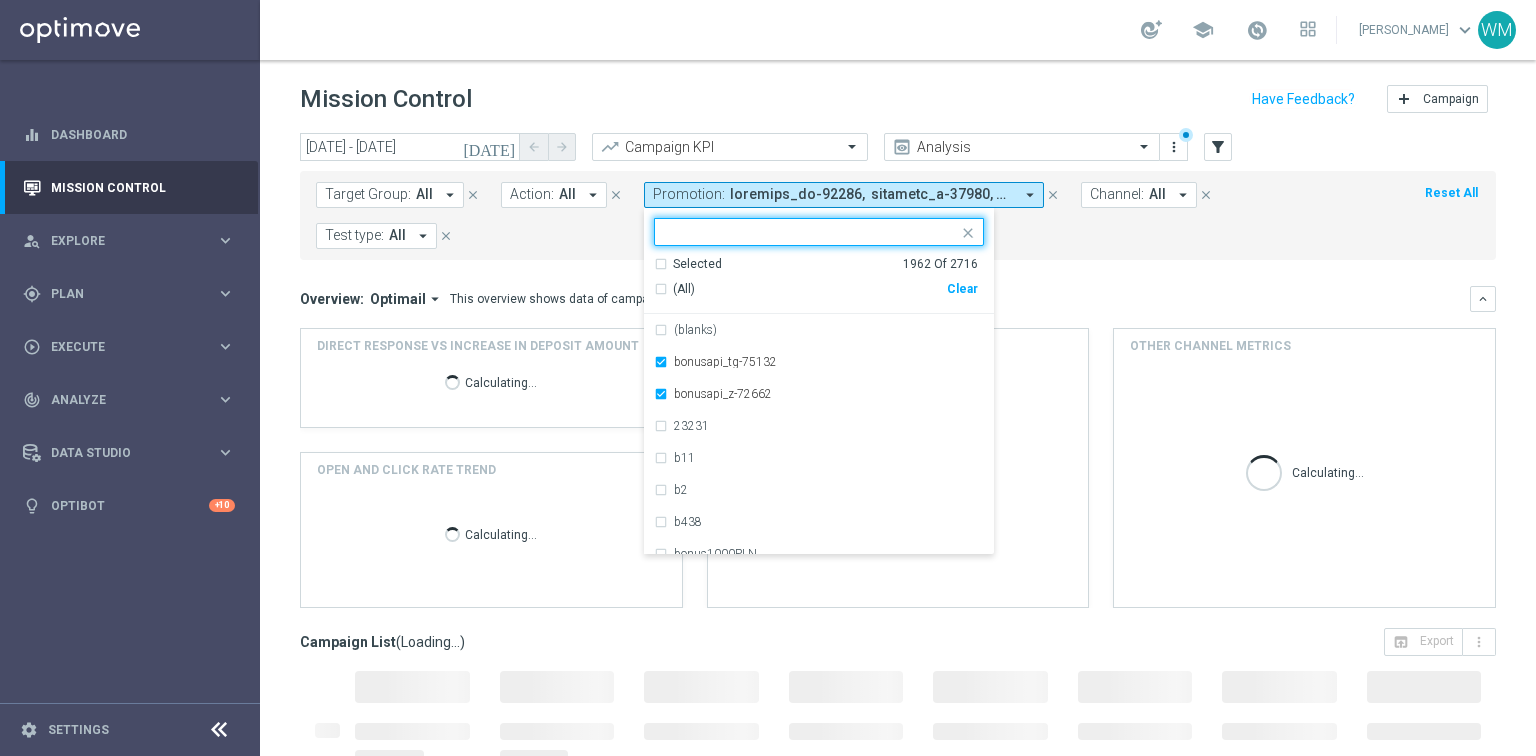 click on "Clear" at bounding box center (0, 0) 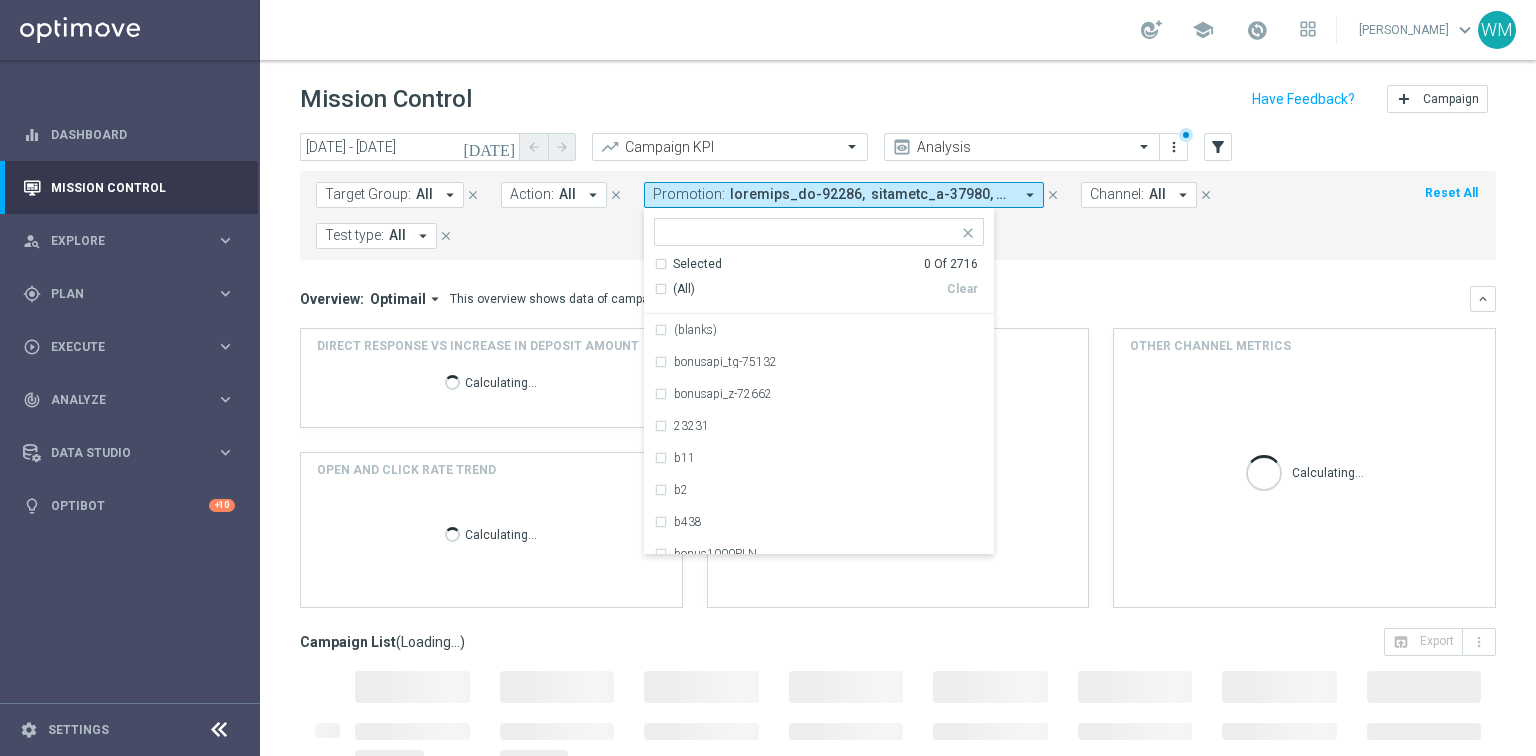 click at bounding box center [811, 232] 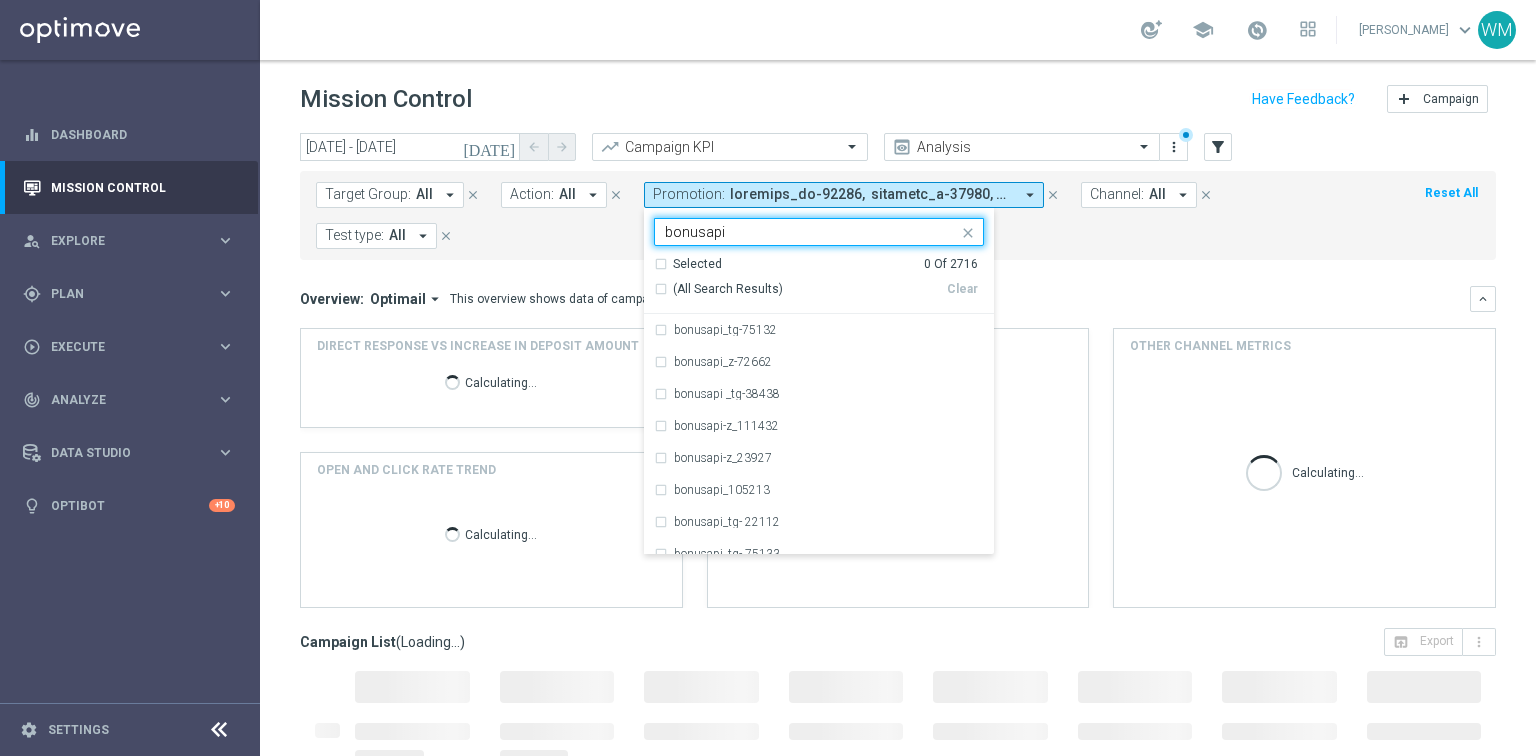 click on "(All Search Results)" at bounding box center [728, 289] 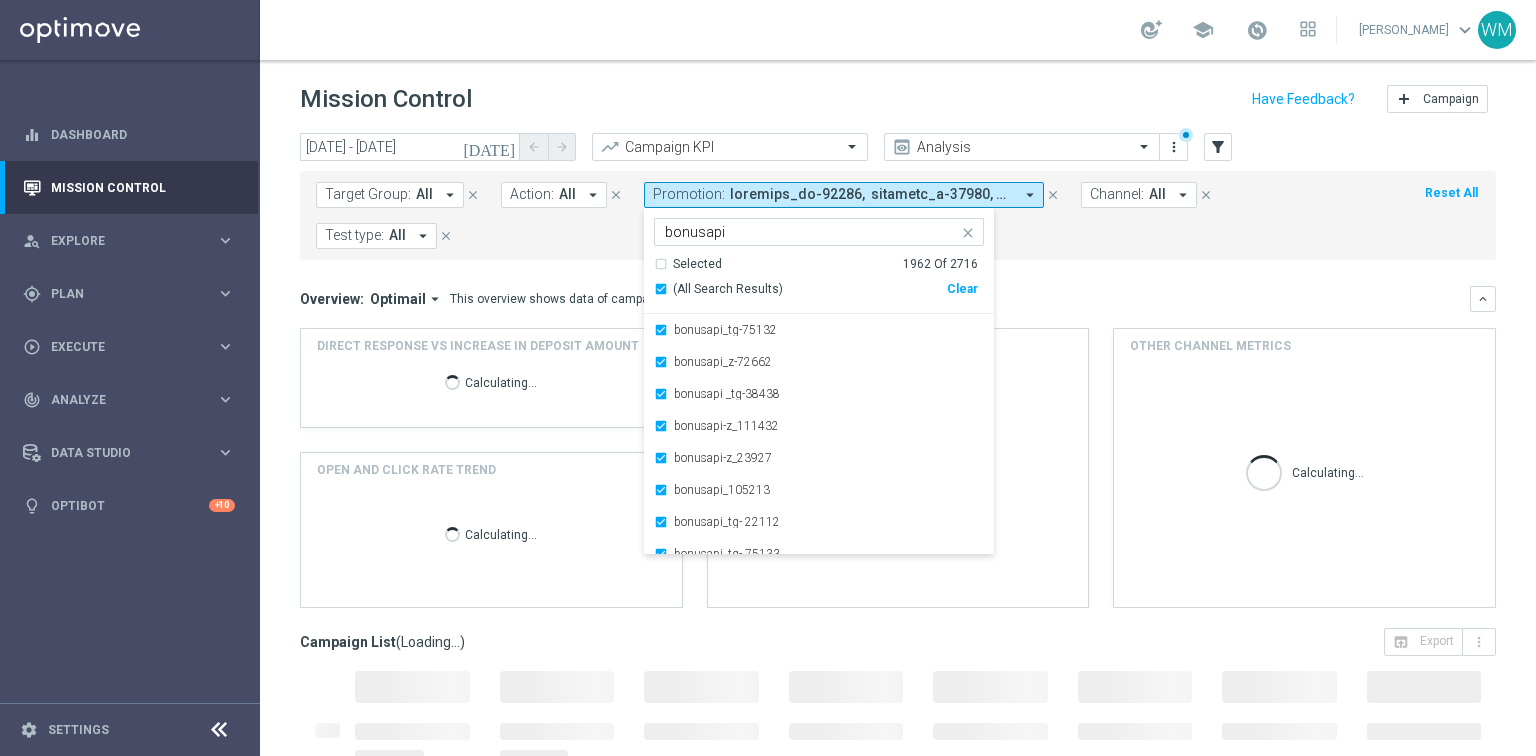 click on "Overview:
Optimail
arrow_drop_down
This overview shows data of campaigns executed via Optimail
keyboard_arrow_down
Direct Response VS Increase In Deposit Amount
Calculating...
OPEN AND CLICK RATE TREND
Calculating...
Main channel metrics
Calculating...
Other channel metrics
Calculating..." 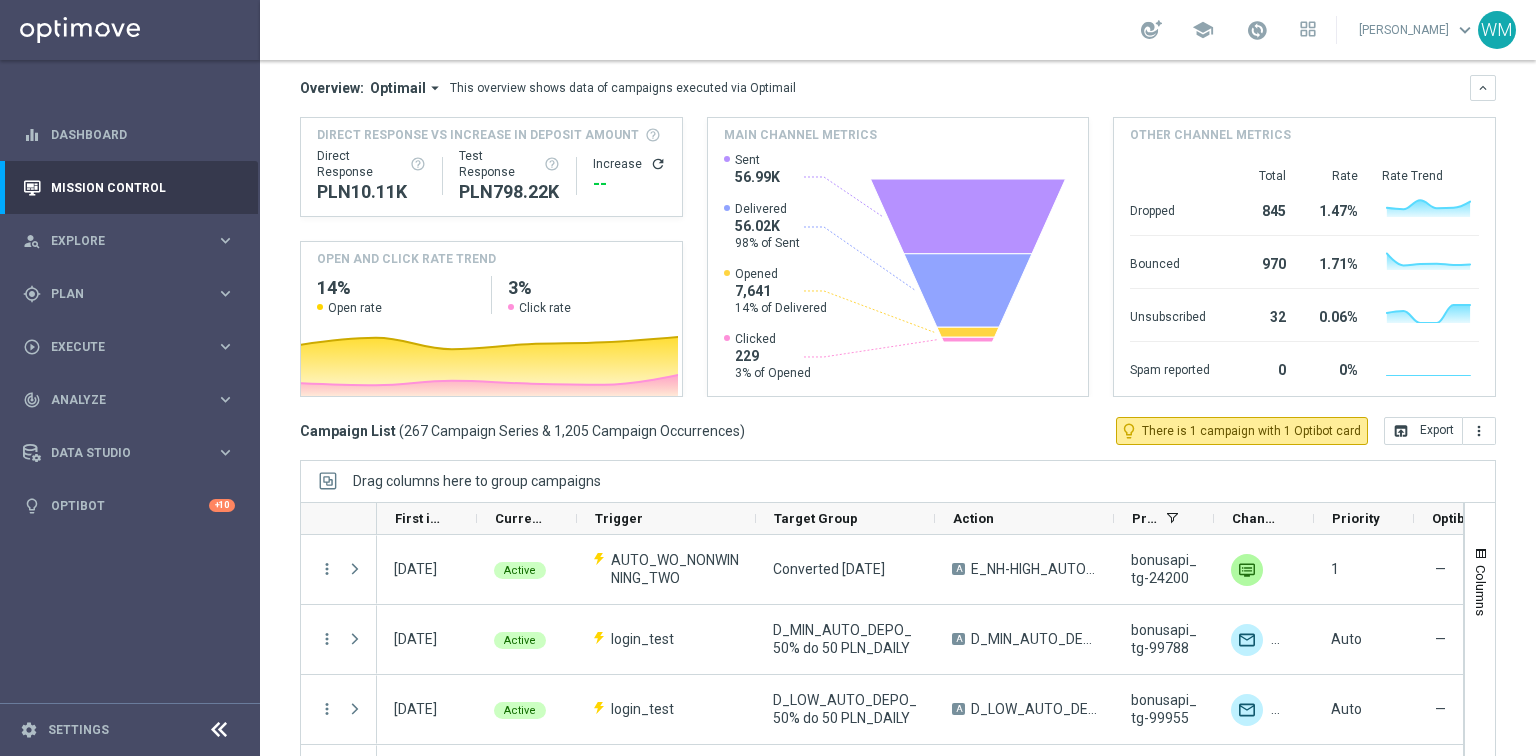 scroll, scrollTop: 243, scrollLeft: 0, axis: vertical 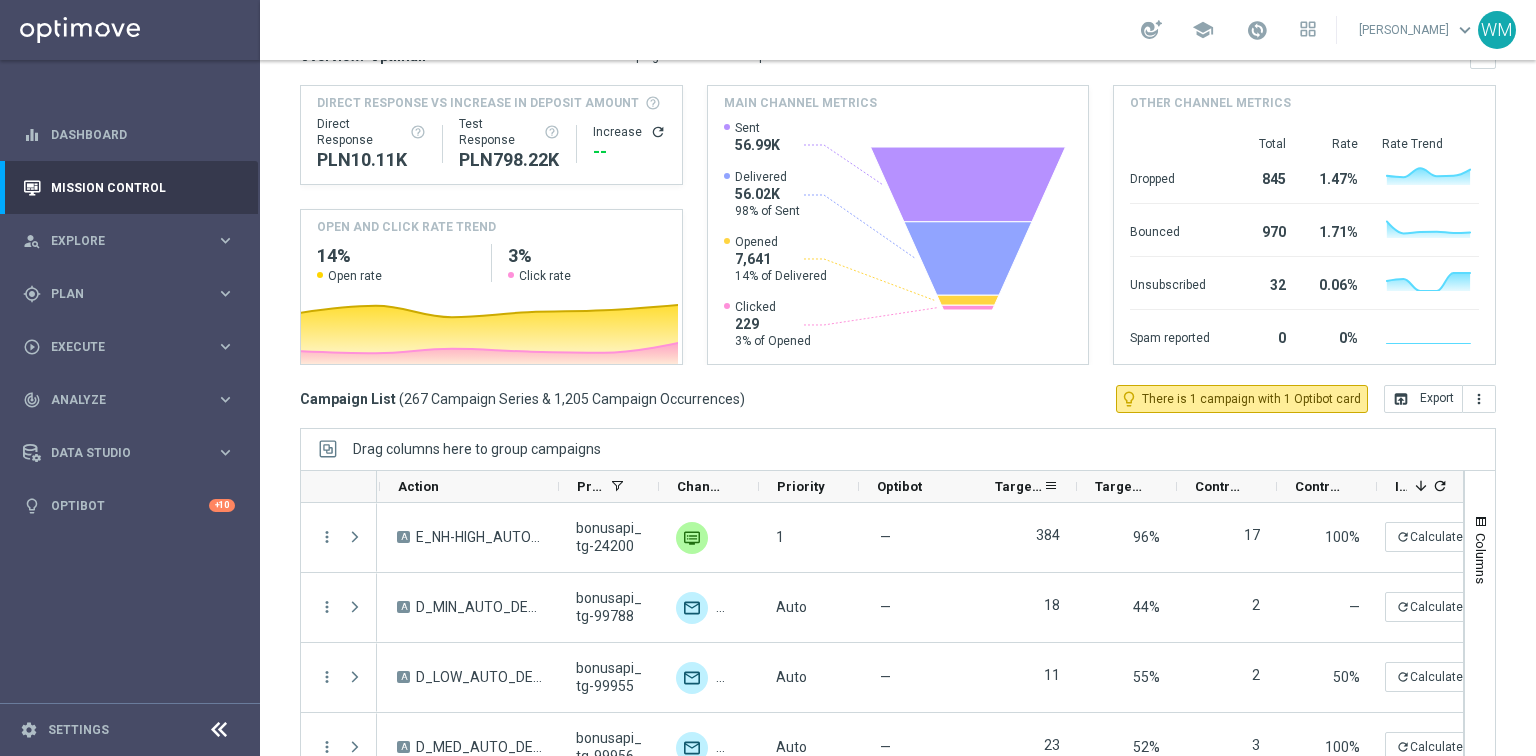click on "Targeted Customers" at bounding box center [1019, 486] 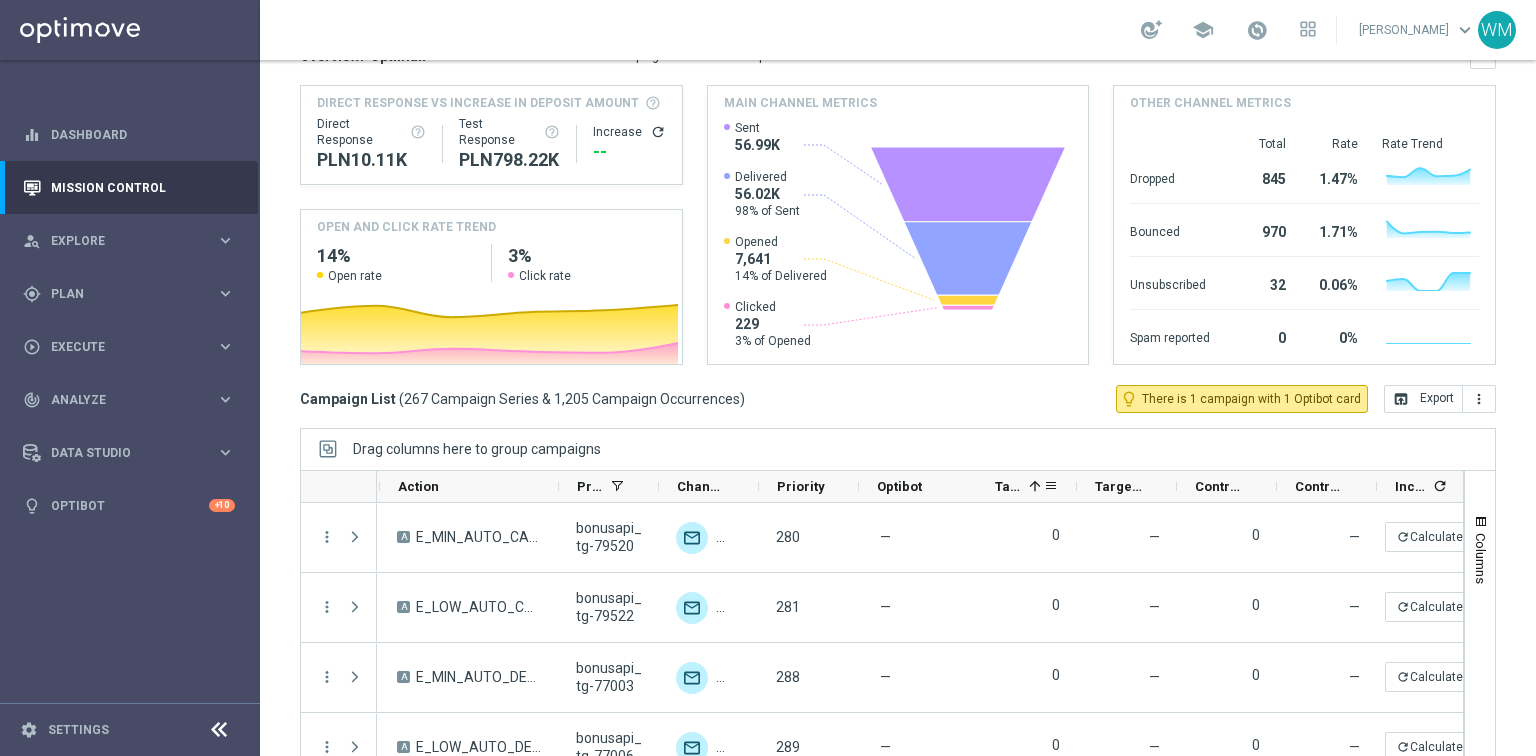 click on "Targeted Customers" at bounding box center [1008, 486] 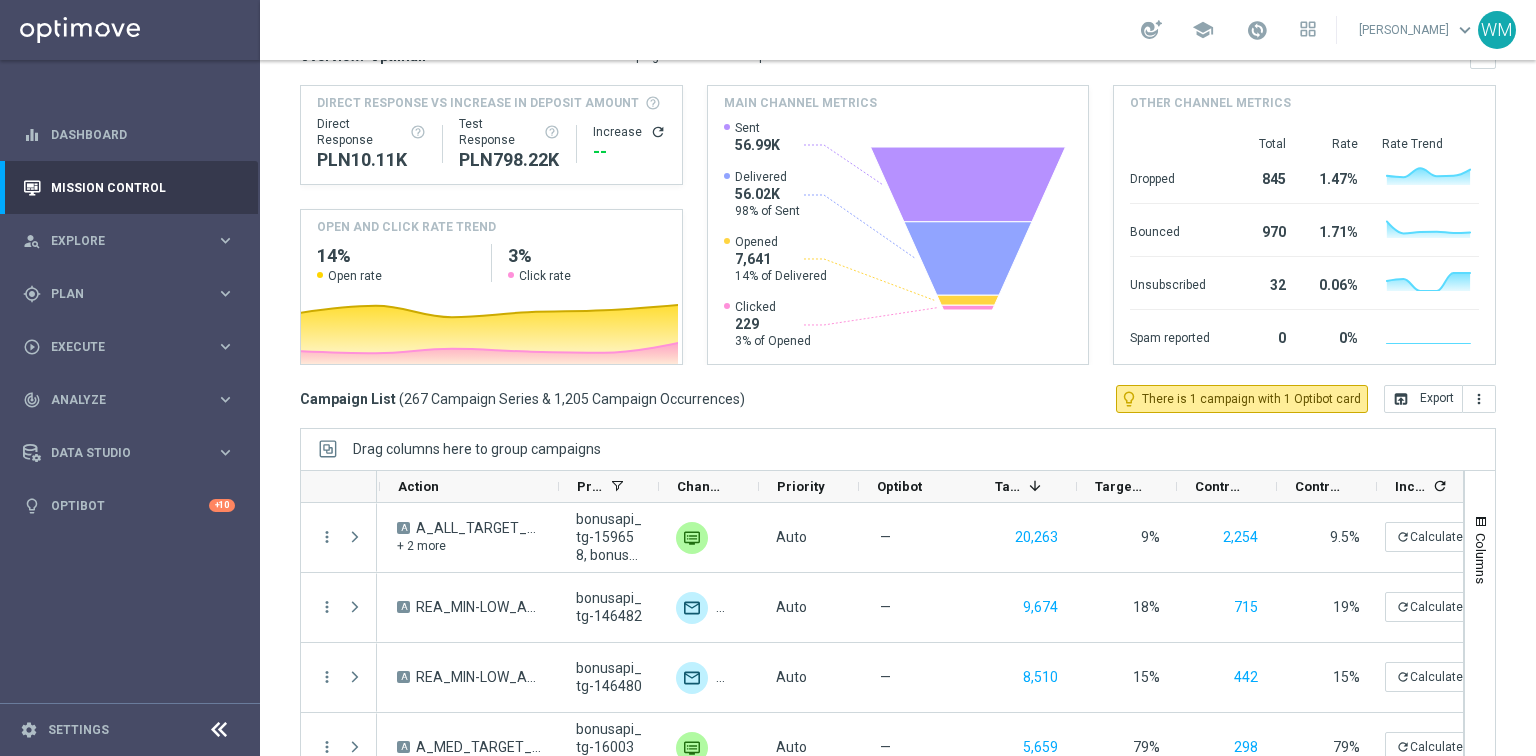 scroll, scrollTop: 0, scrollLeft: 204, axis: horizontal 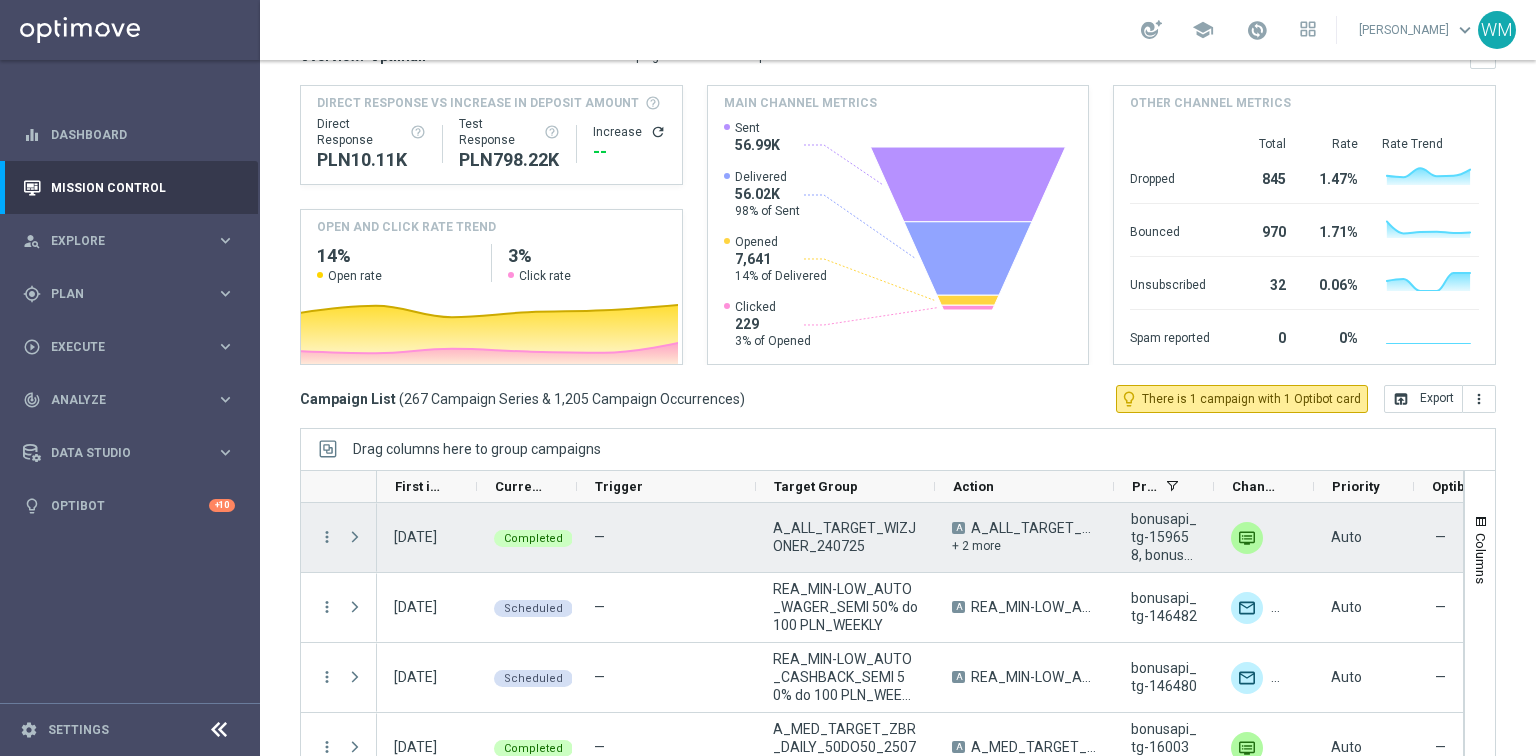 click on "A_ALL_TARGET_WIZJONER_240725" at bounding box center (845, 537) 